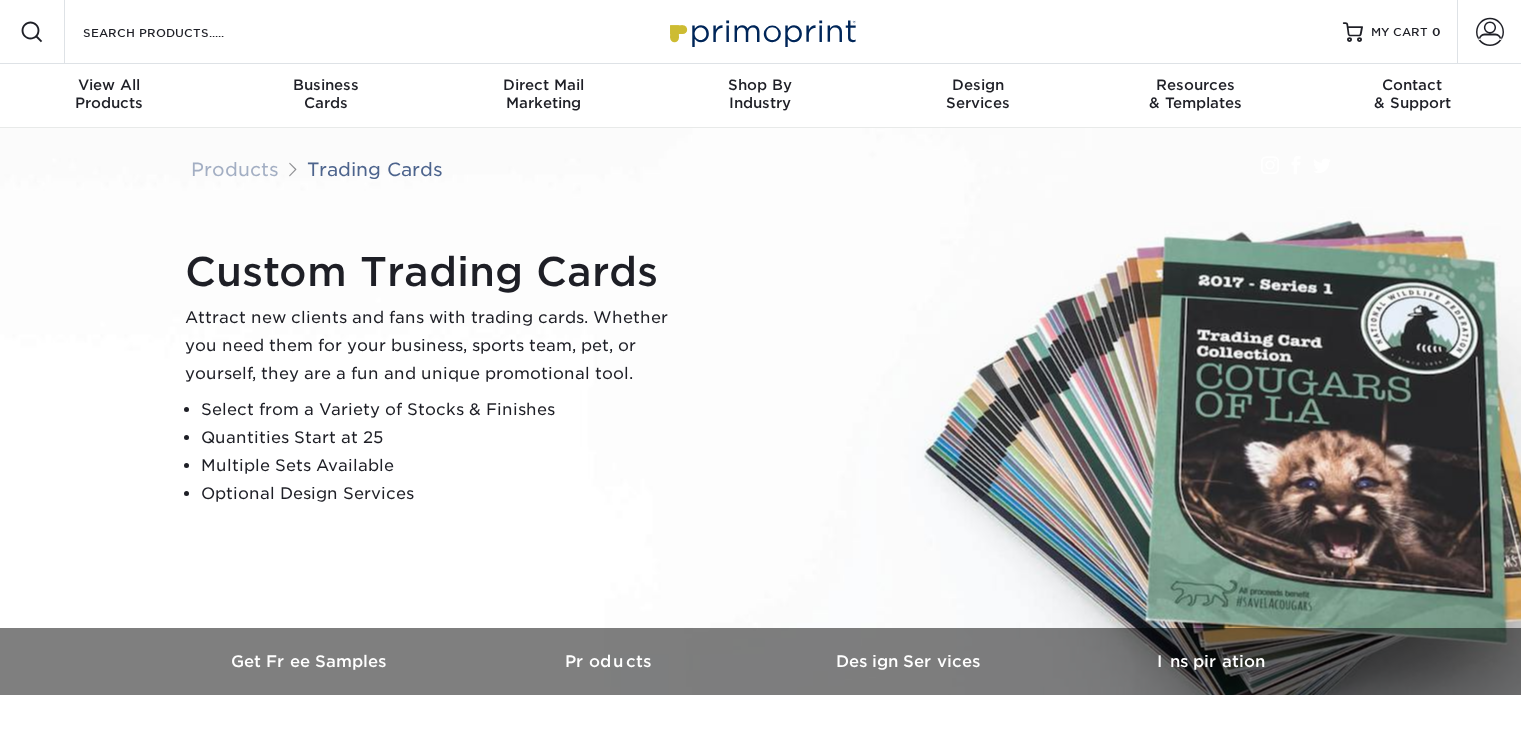 scroll, scrollTop: 0, scrollLeft: 0, axis: both 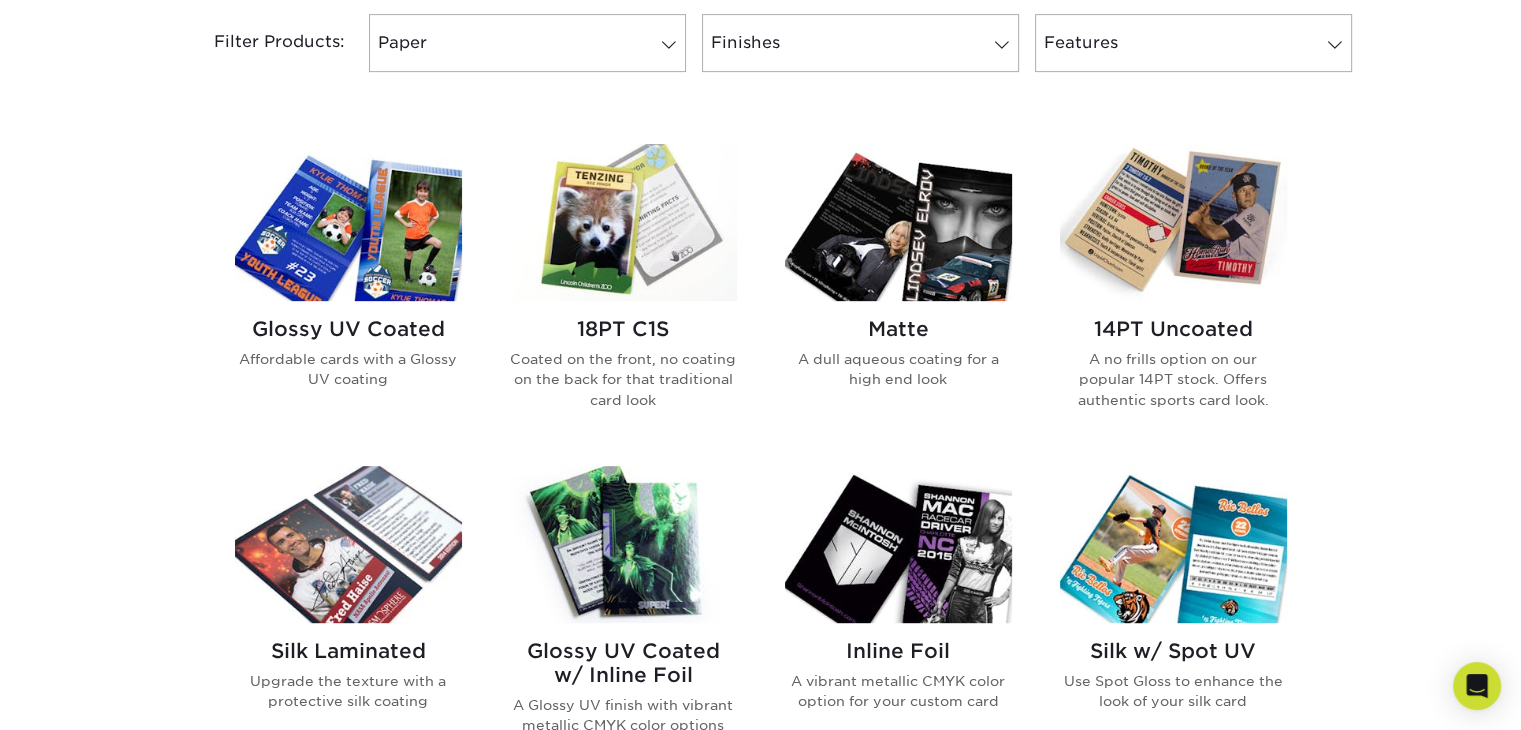 click at bounding box center [1173, 222] 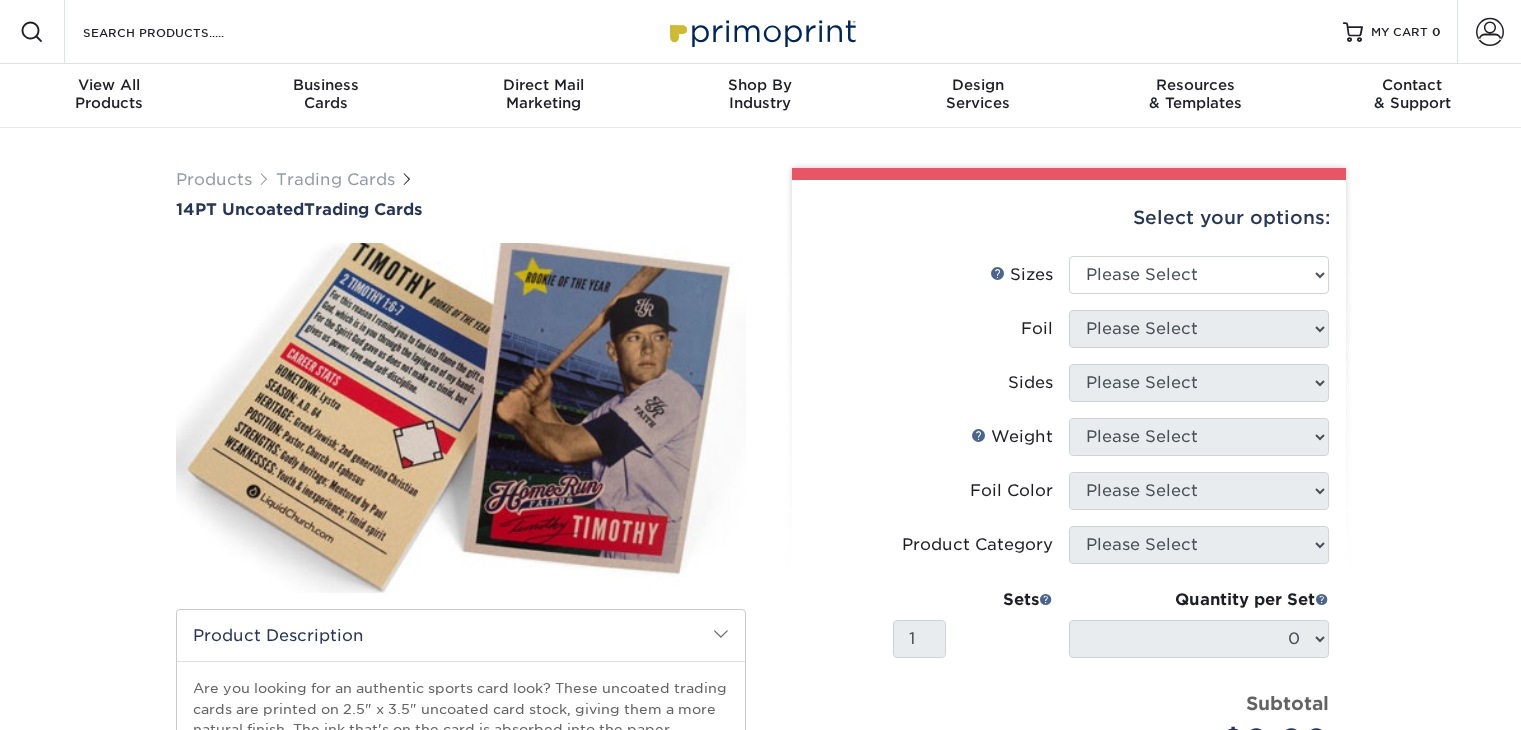 scroll, scrollTop: 0, scrollLeft: 0, axis: both 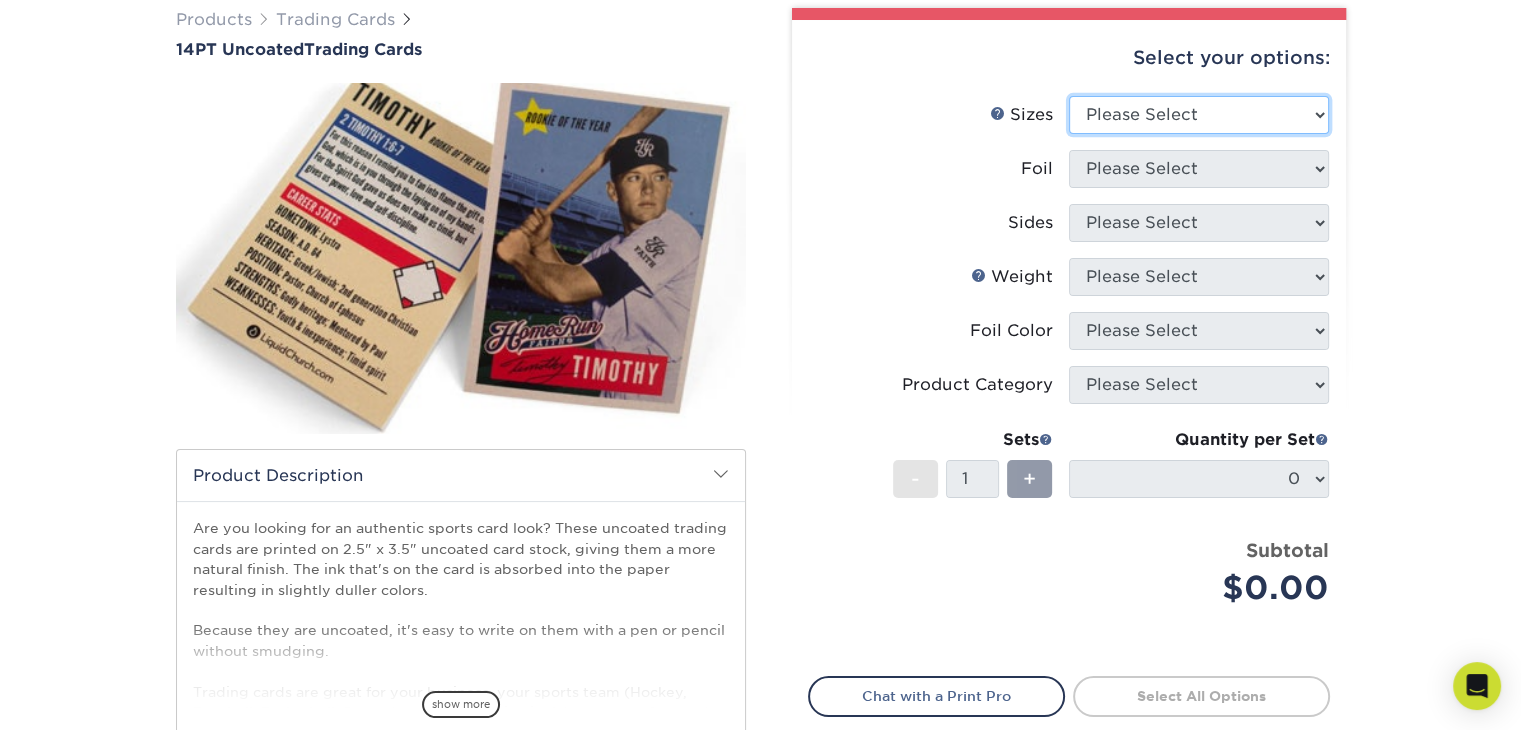 click on "Please Select
2.5" x 3.5"" at bounding box center (1199, 115) 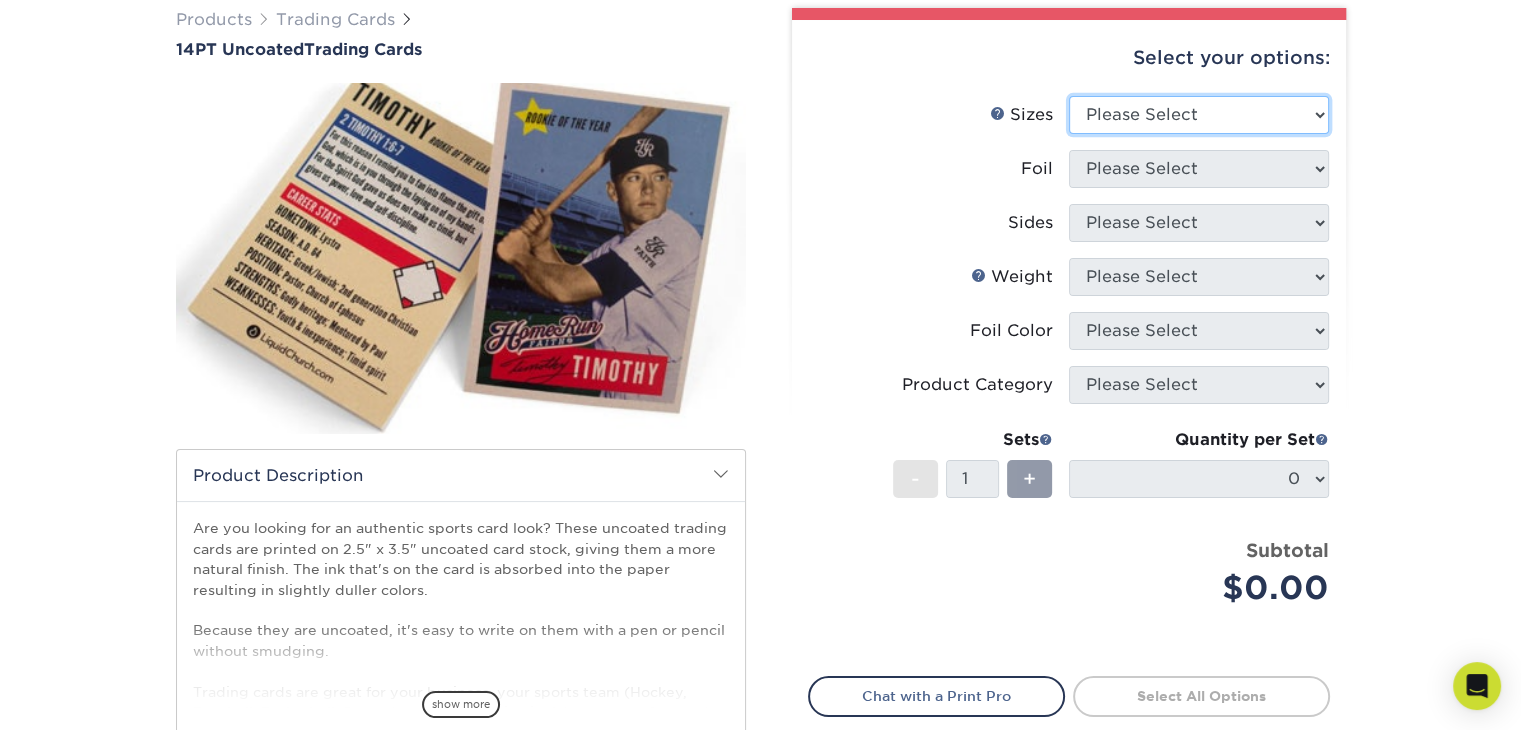 select on "2.50x3.50" 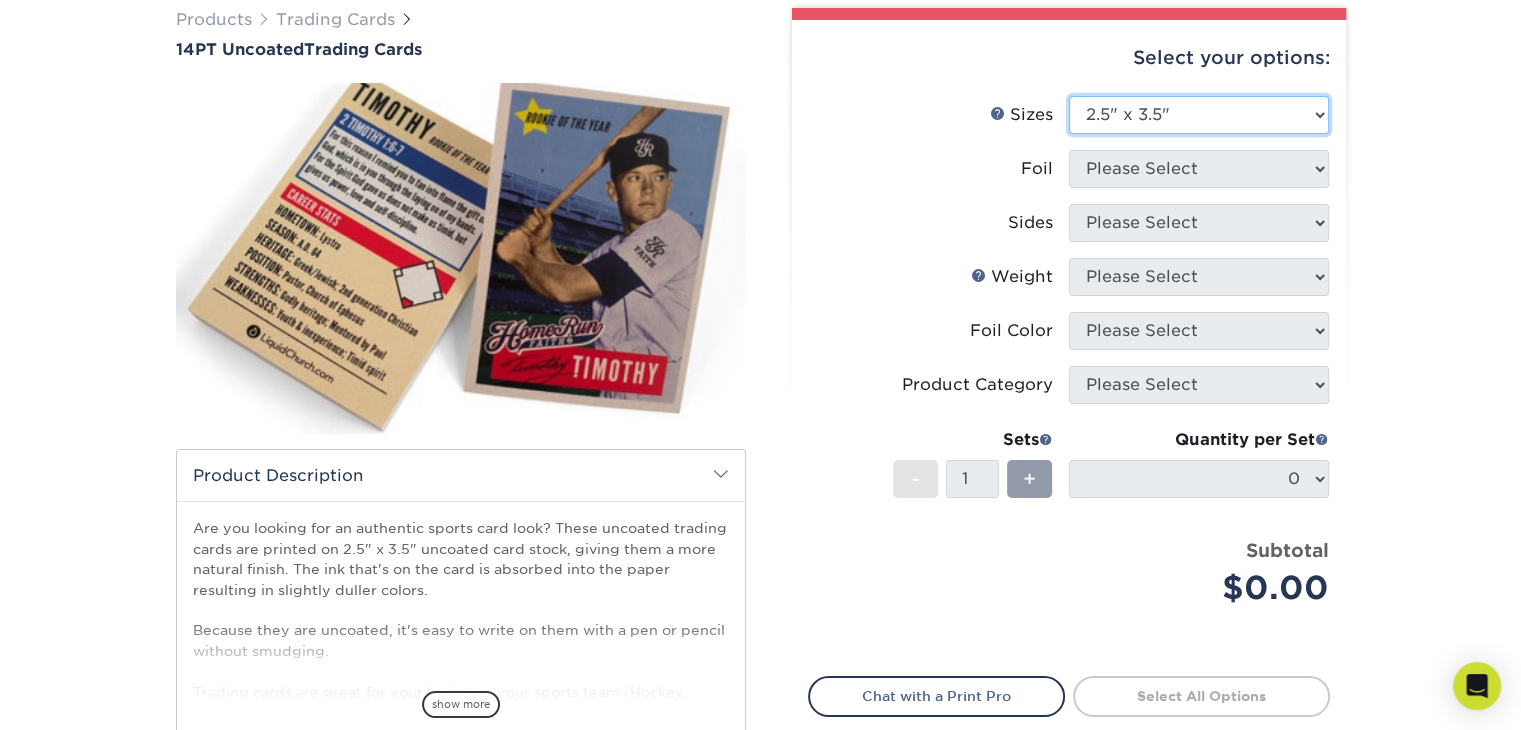 click on "Please Select
2.5" x 3.5"" at bounding box center [1199, 115] 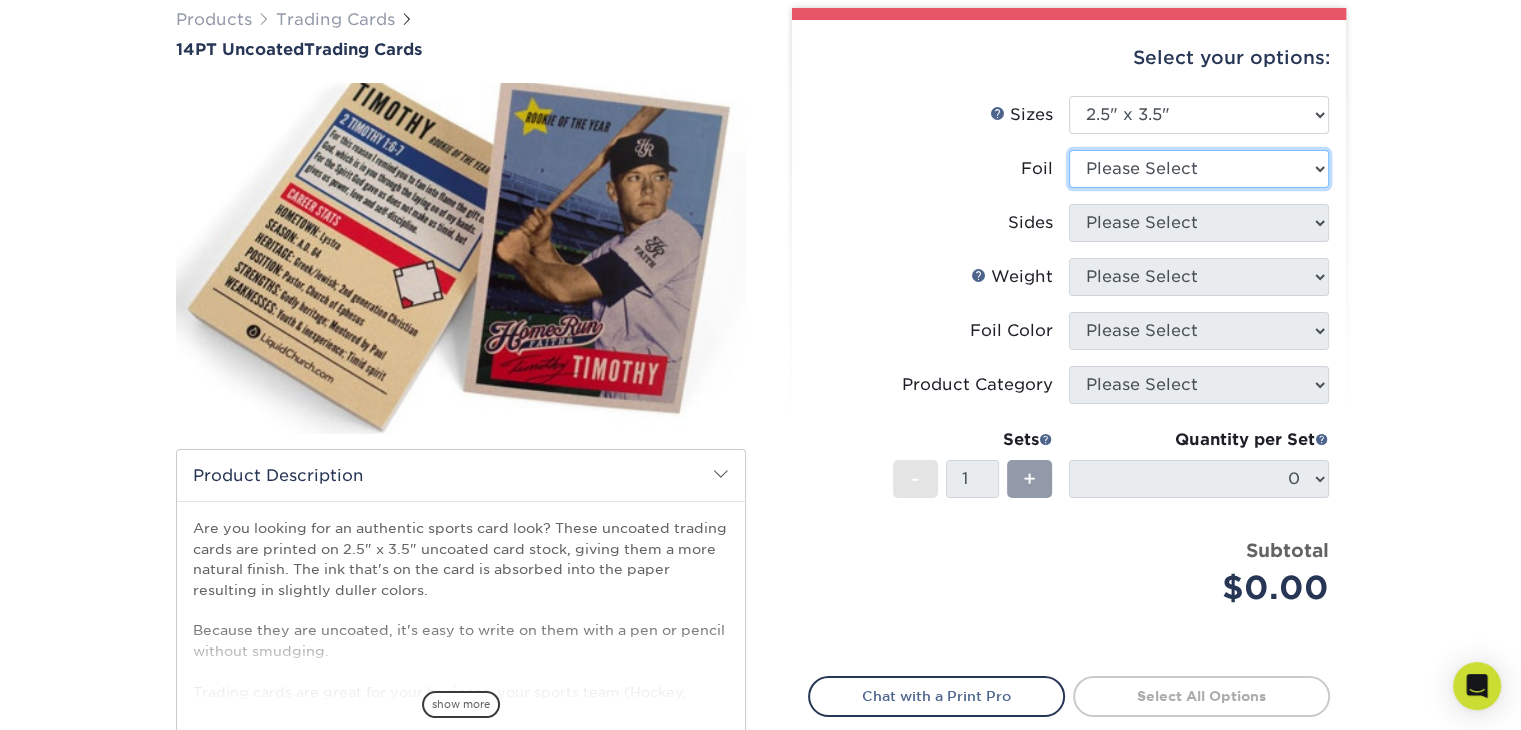 click on "Please Select Yes No" at bounding box center [1199, 169] 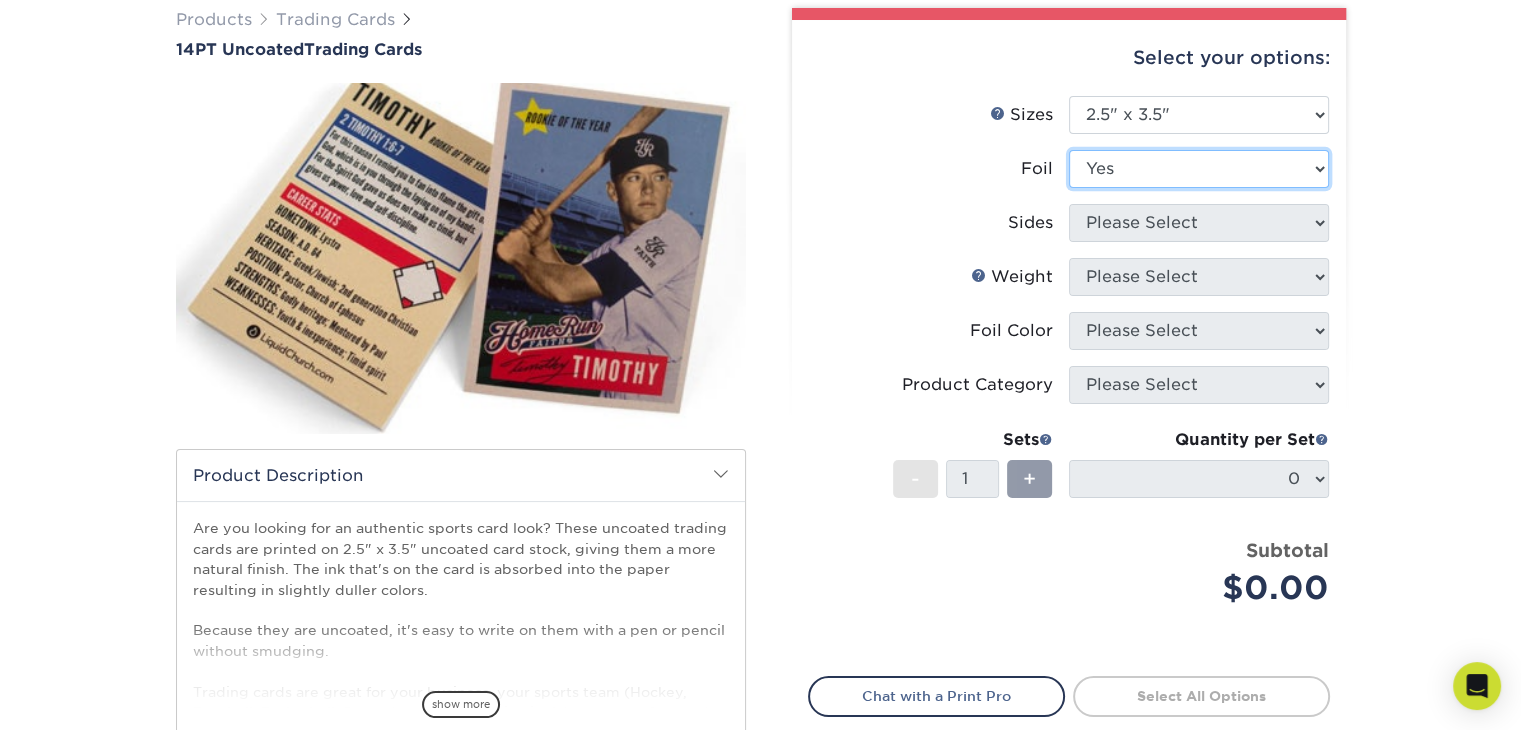 click on "Please Select Yes No" at bounding box center [1199, 169] 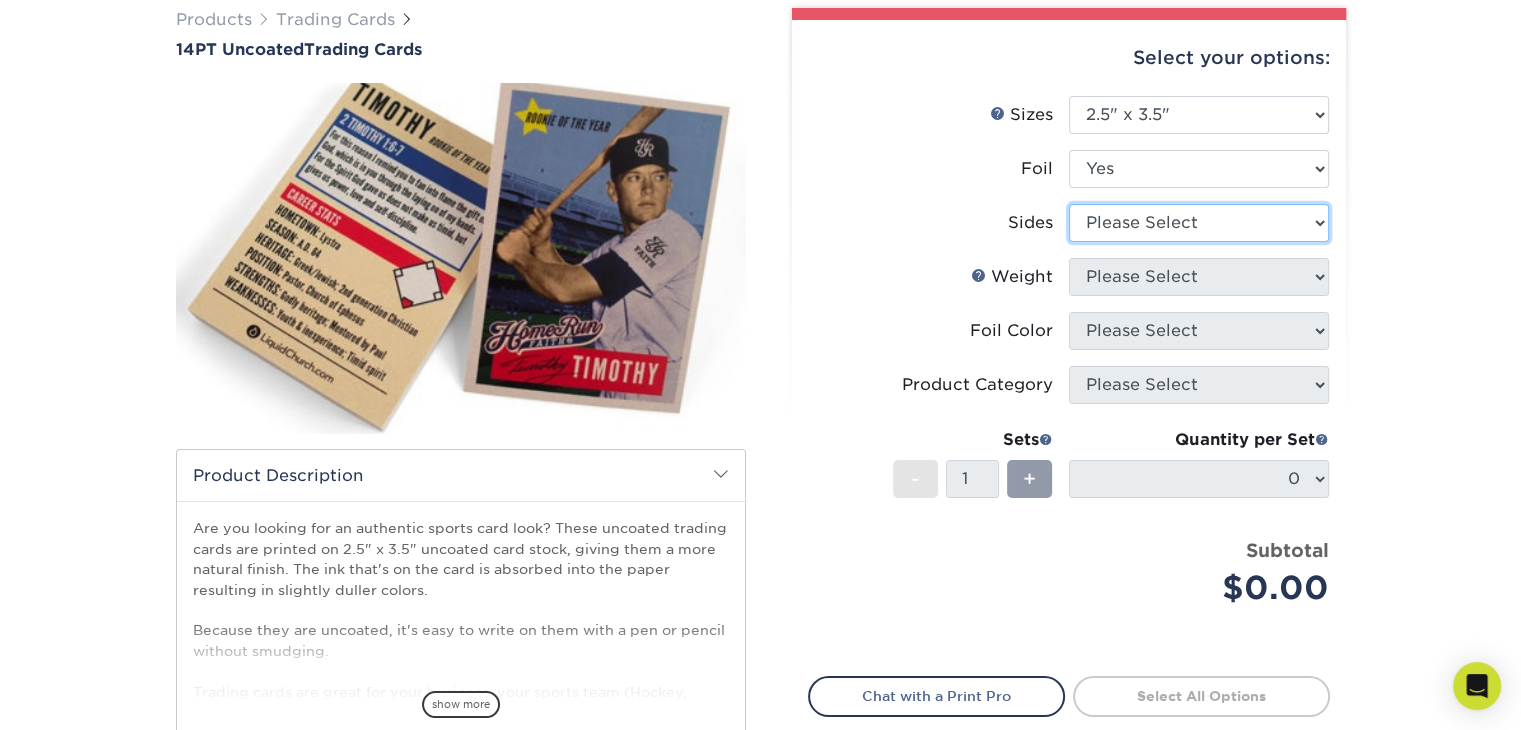 click on "Please Select Print Both Sides - Foil Both Sides Print Both Sides - Foil Front Only Print Front Only - Foil Front Only" at bounding box center (1199, 223) 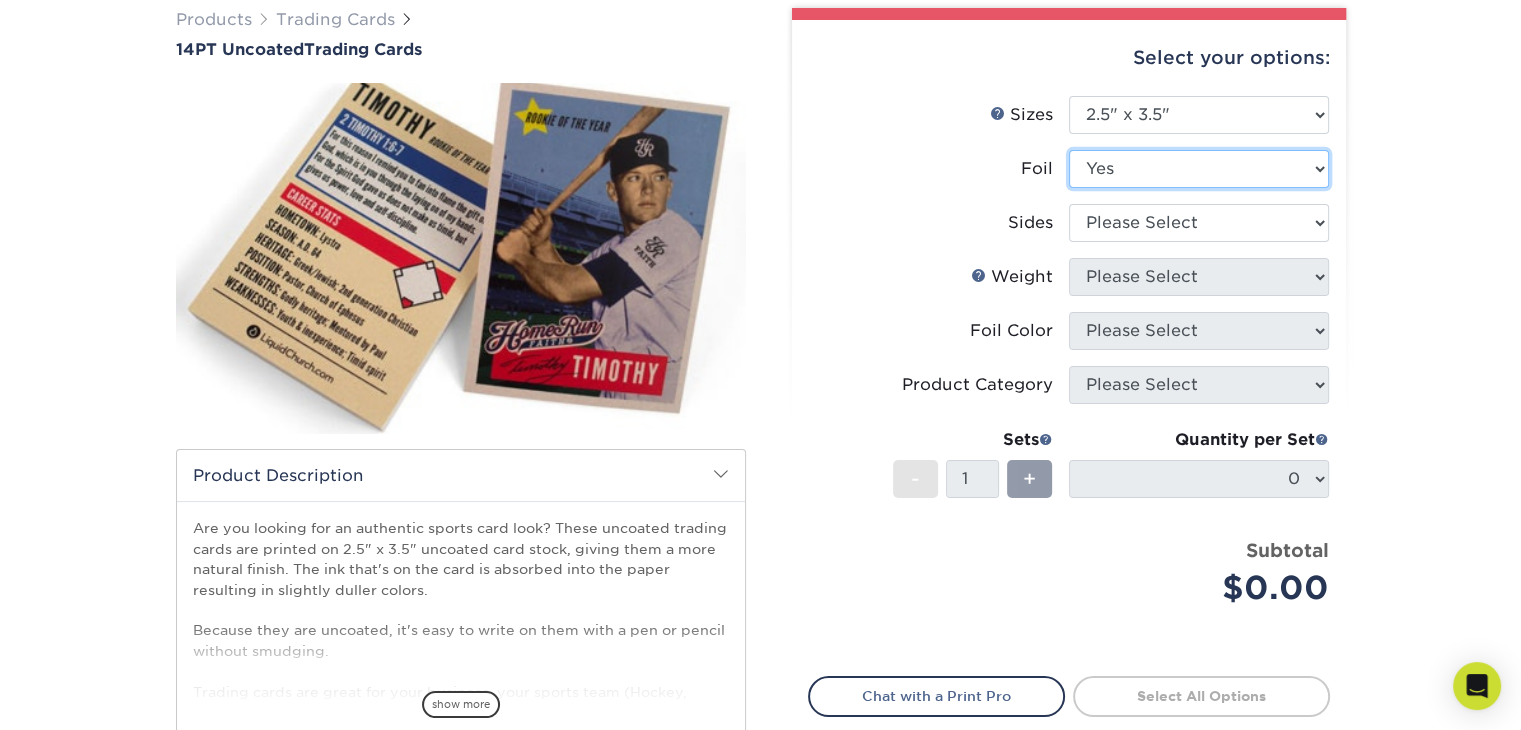 click on "Please Select Yes No" at bounding box center (1199, 169) 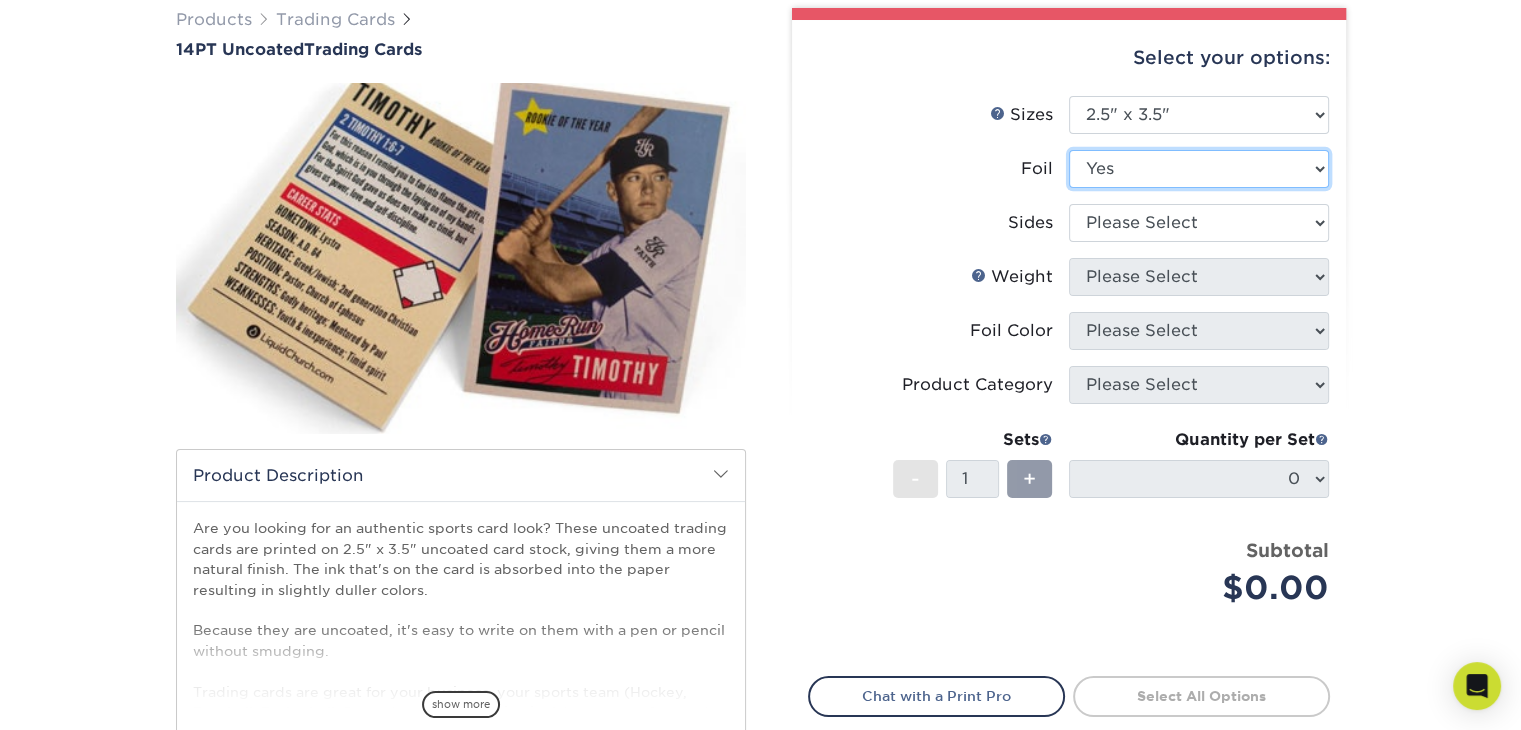 select on "0" 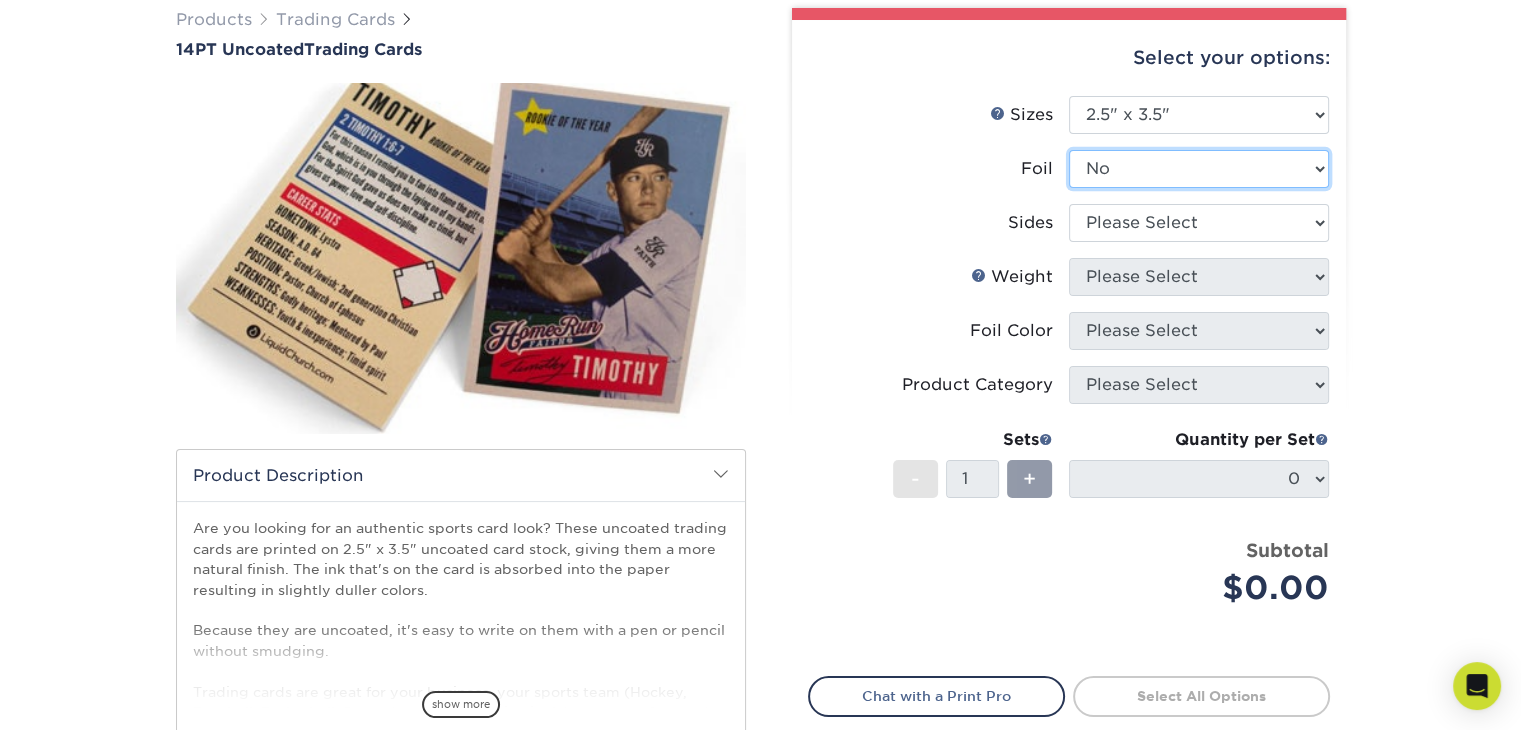 click on "Please Select Yes No" at bounding box center [1199, 169] 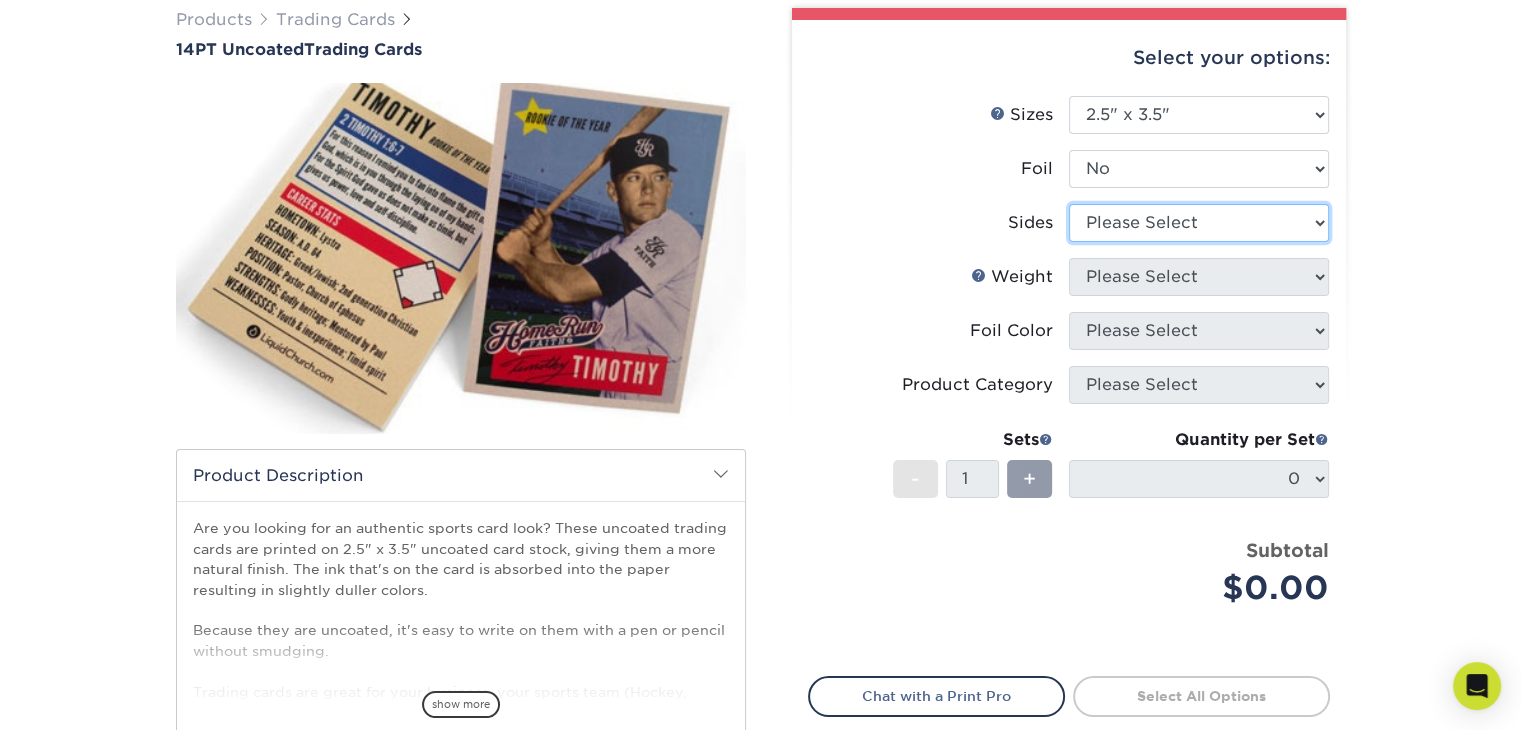 click on "Please Select Print Both Sides Print Front Only" at bounding box center [1199, 223] 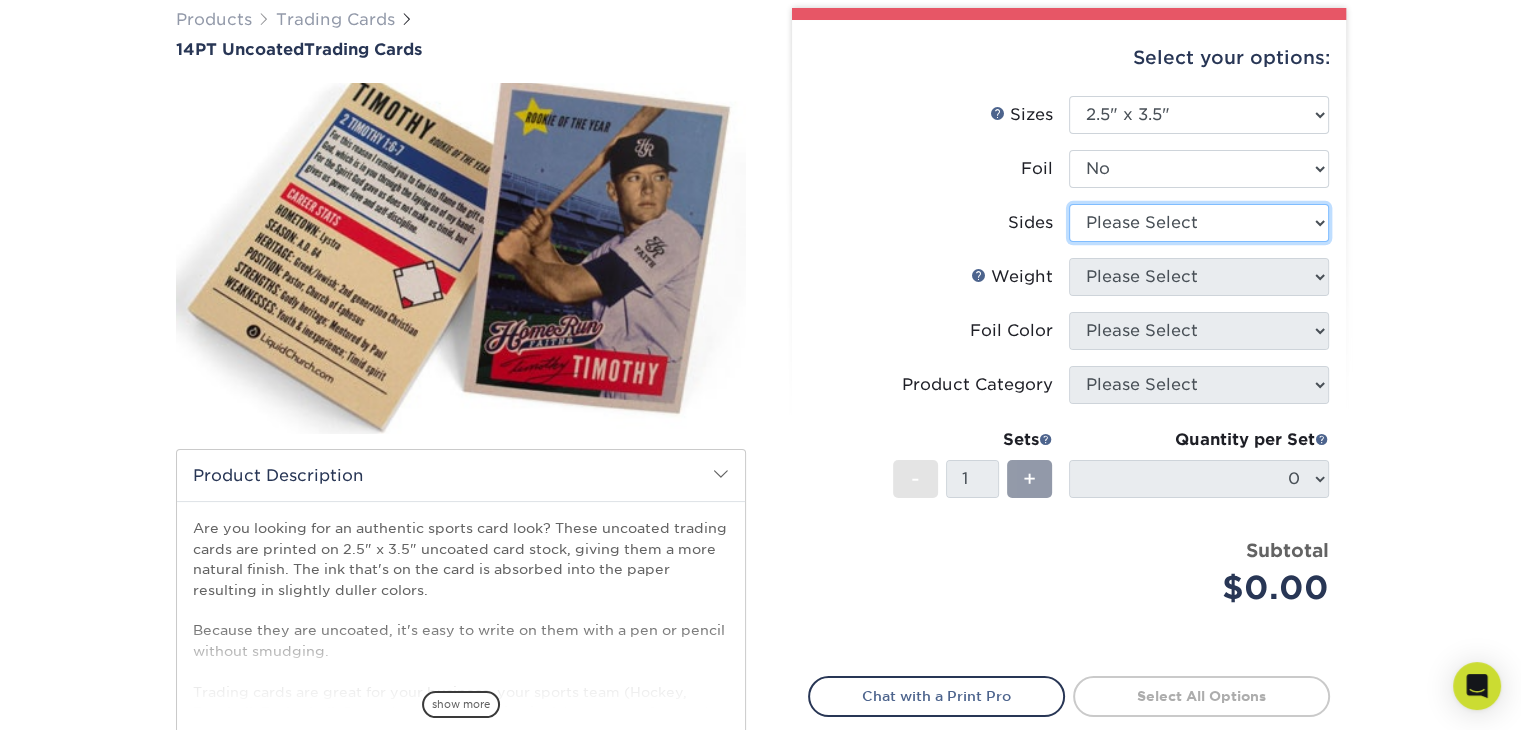 select on "13abbda7-1d64-4f25-8bb2-c179b224825d" 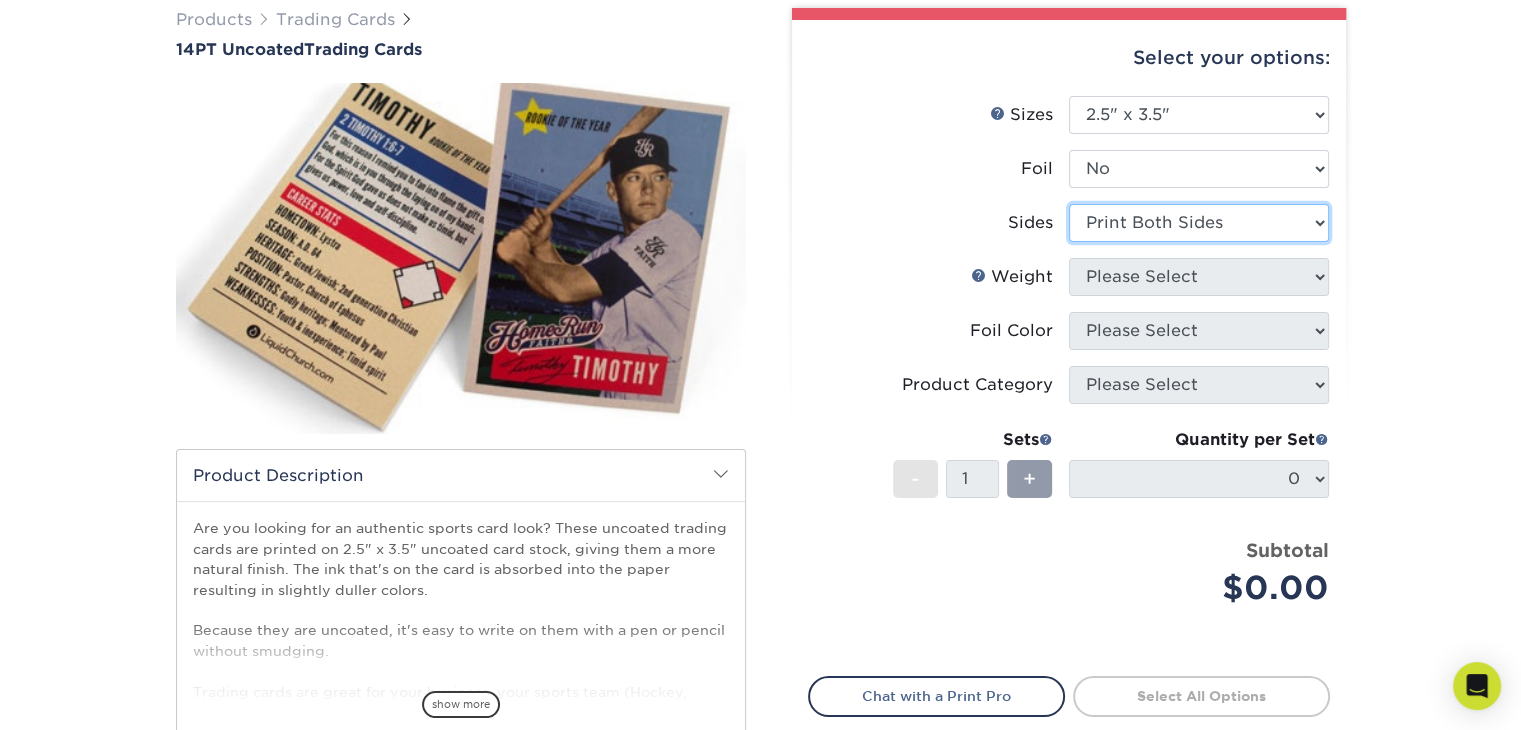 click on "Please Select Print Both Sides Print Front Only" at bounding box center (1199, 223) 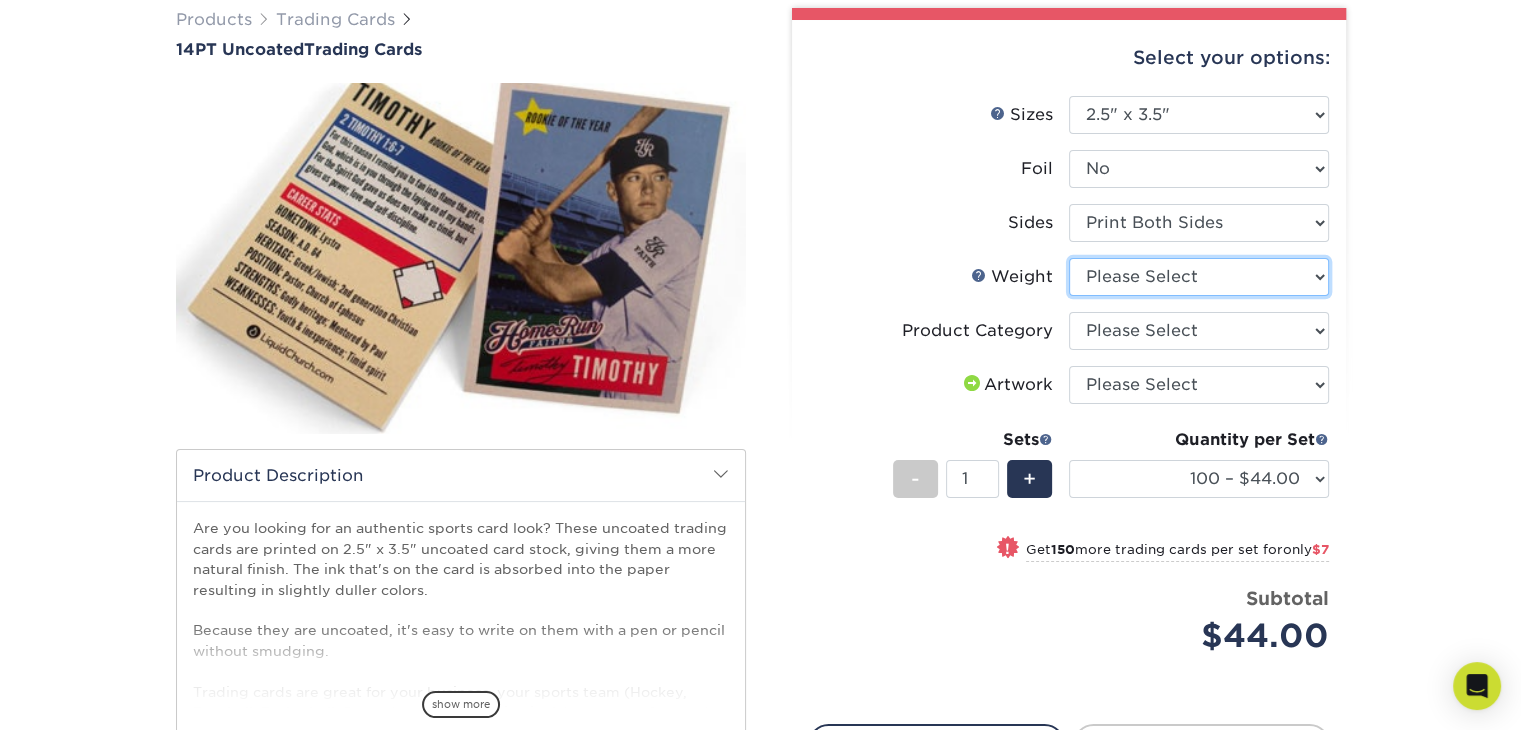click on "Please Select 14PT Uncoated" at bounding box center (1199, 277) 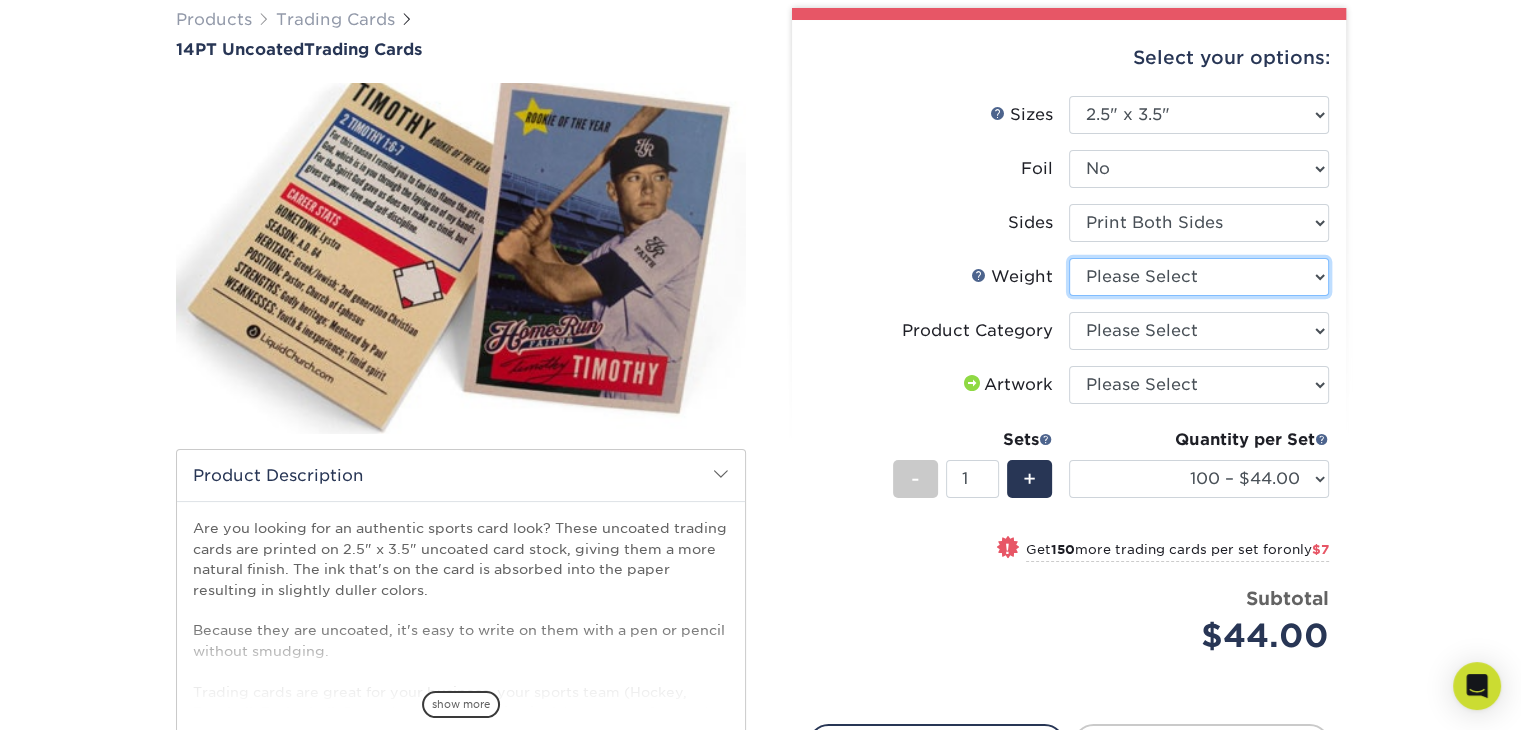 select on "14PT Uncoated" 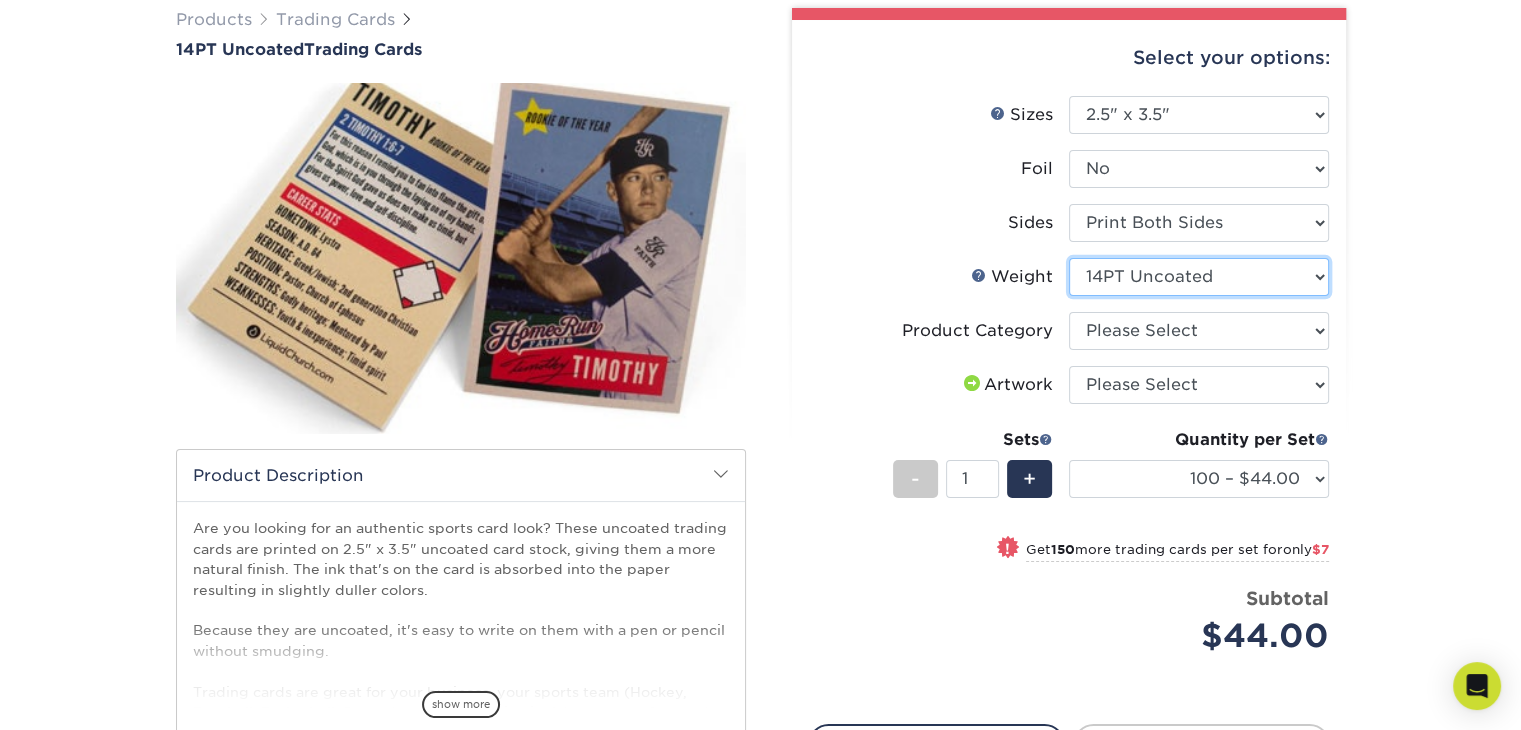 click on "Please Select 14PT Uncoated" at bounding box center (1199, 277) 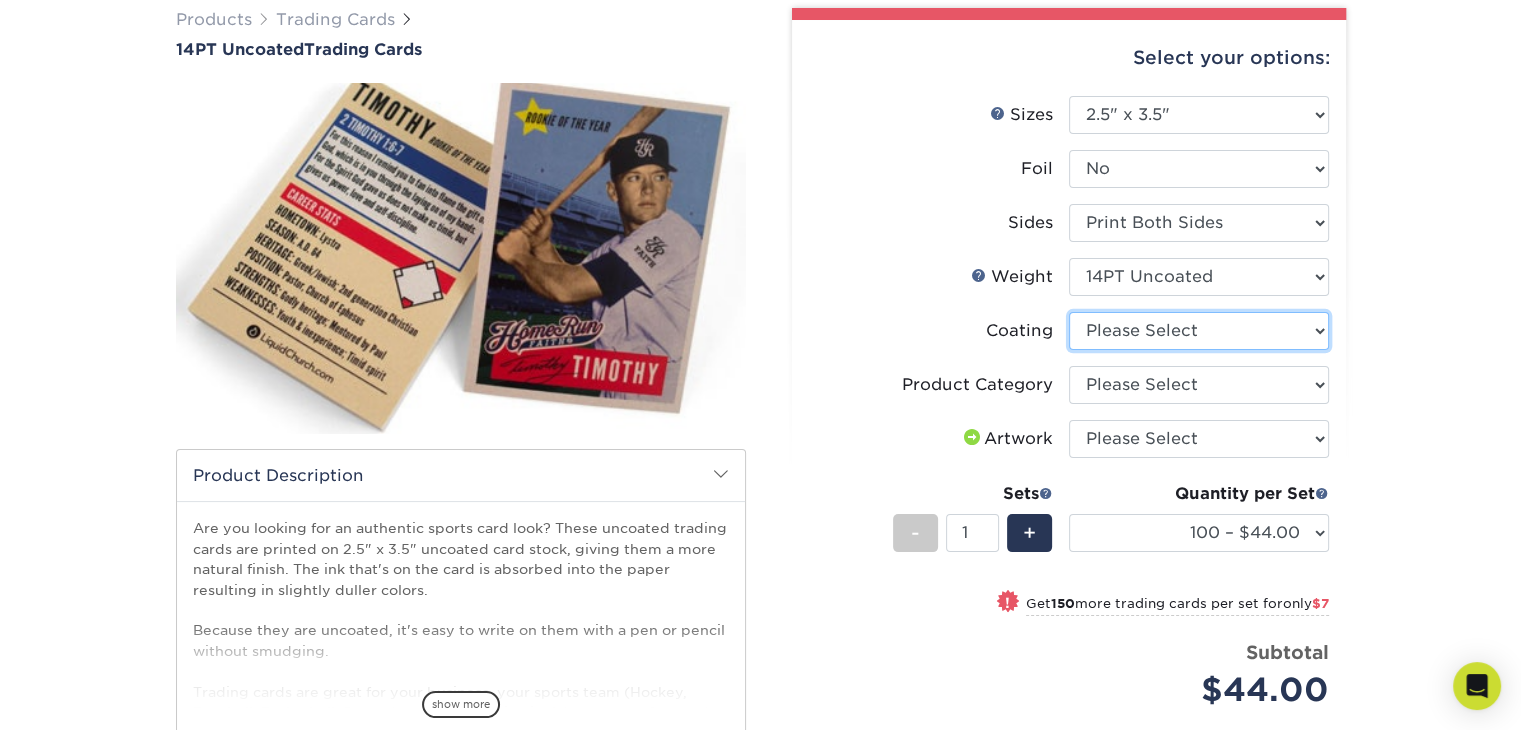 click at bounding box center (1199, 331) 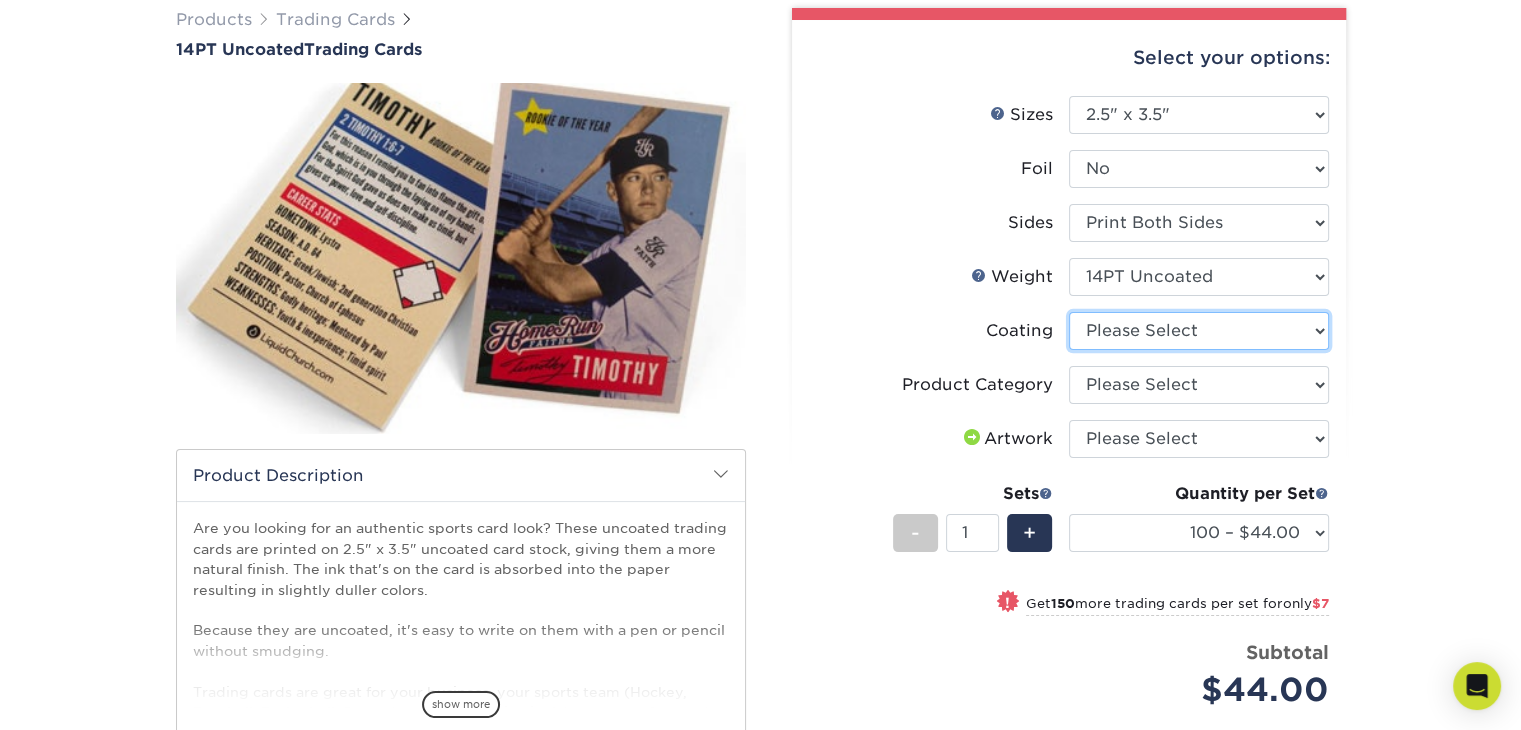 select on "3e7618de-abca-4bda-9f97-8b9129e913d8" 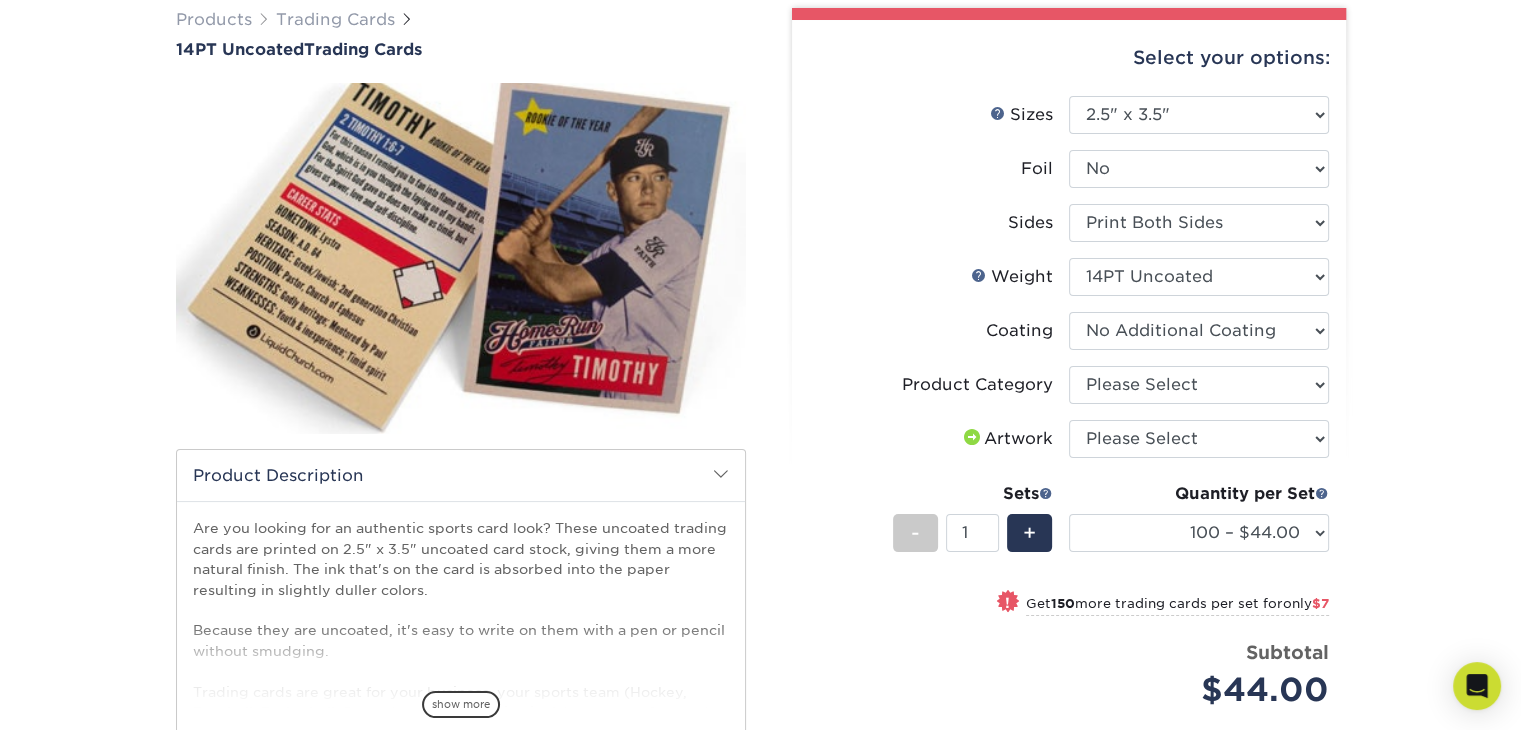click at bounding box center [1199, 331] 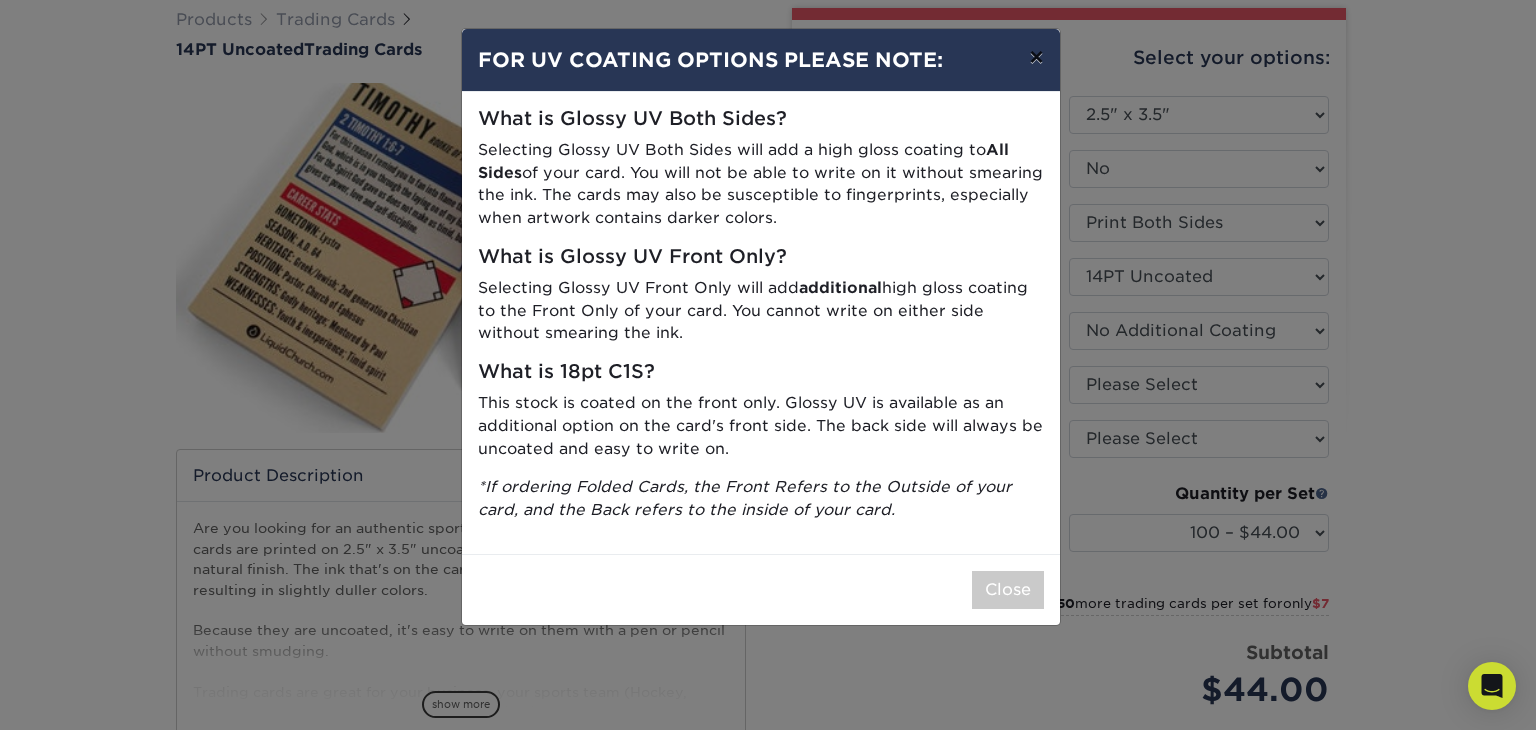 click on "×" at bounding box center (1036, 57) 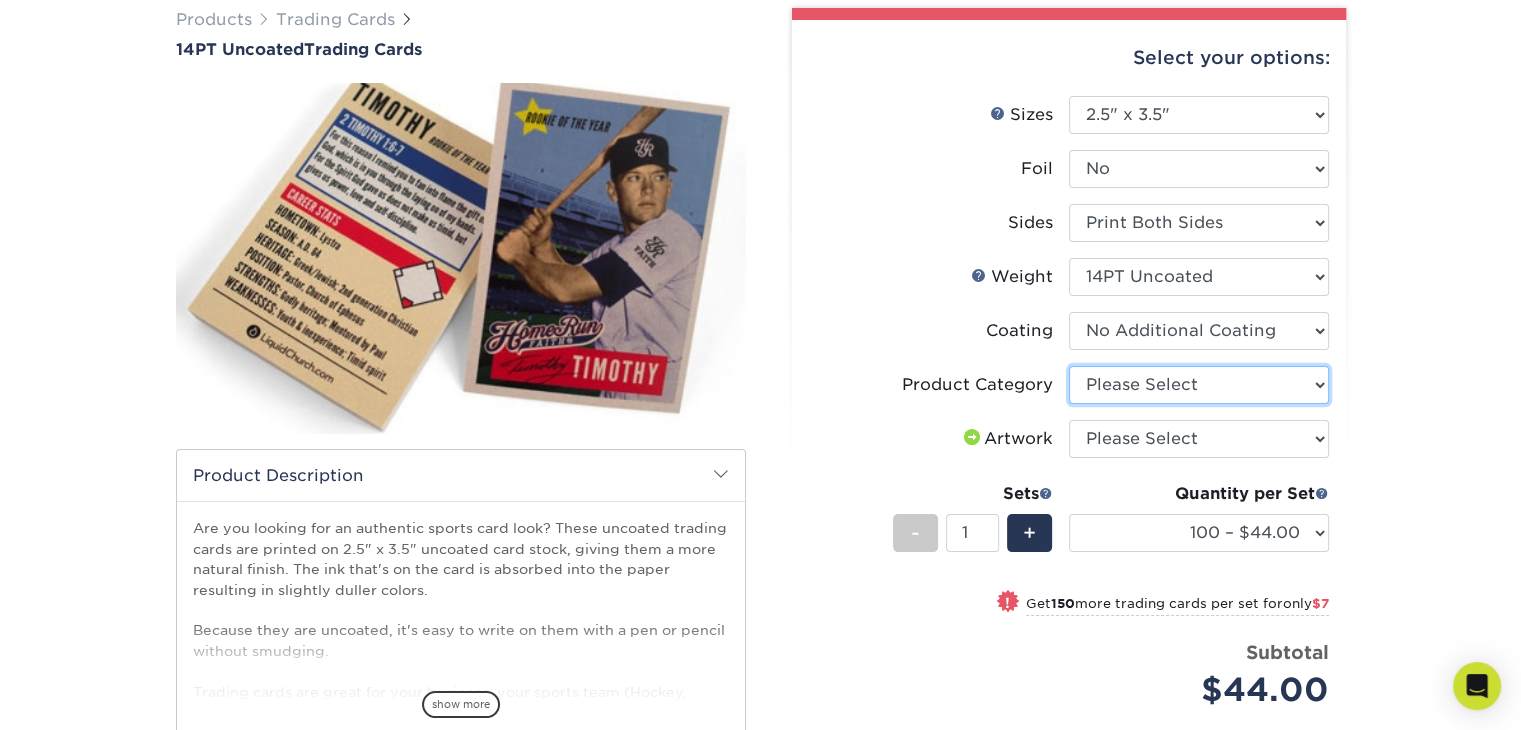 click on "Please Select Trading Cards" at bounding box center [1199, 385] 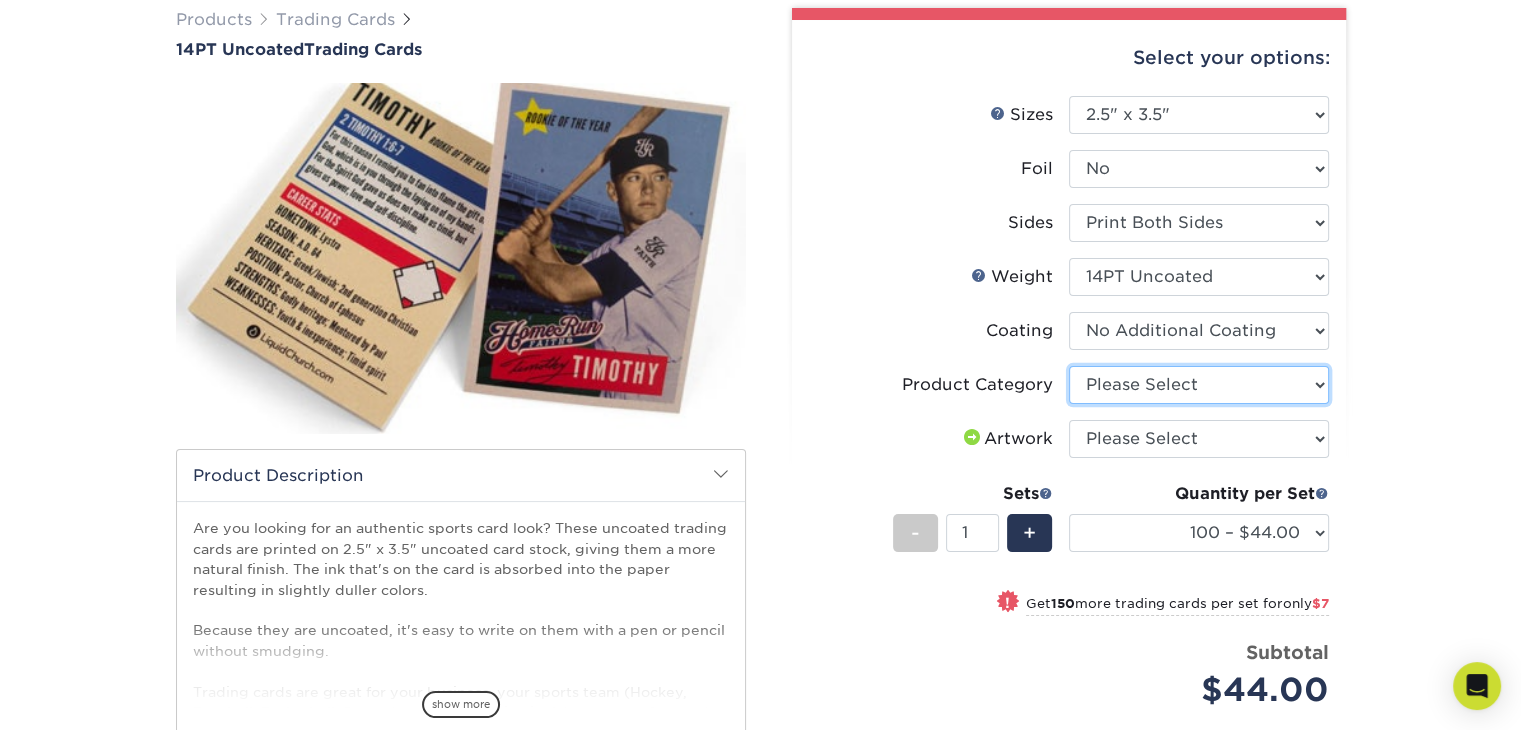 select on "c2f9bce9-36c2-409d-b101-c29d9d031e18" 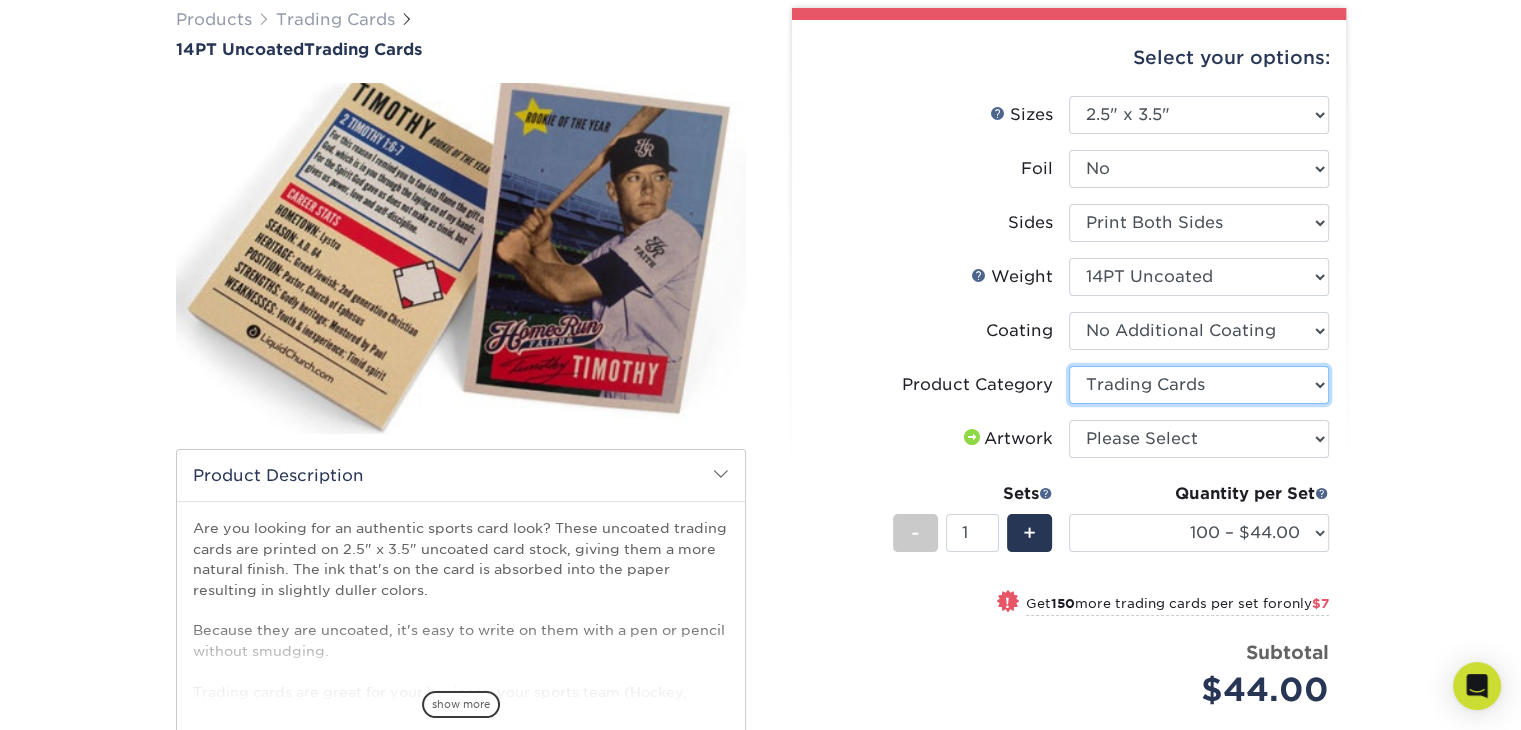 click on "Please Select Trading Cards" at bounding box center [1199, 385] 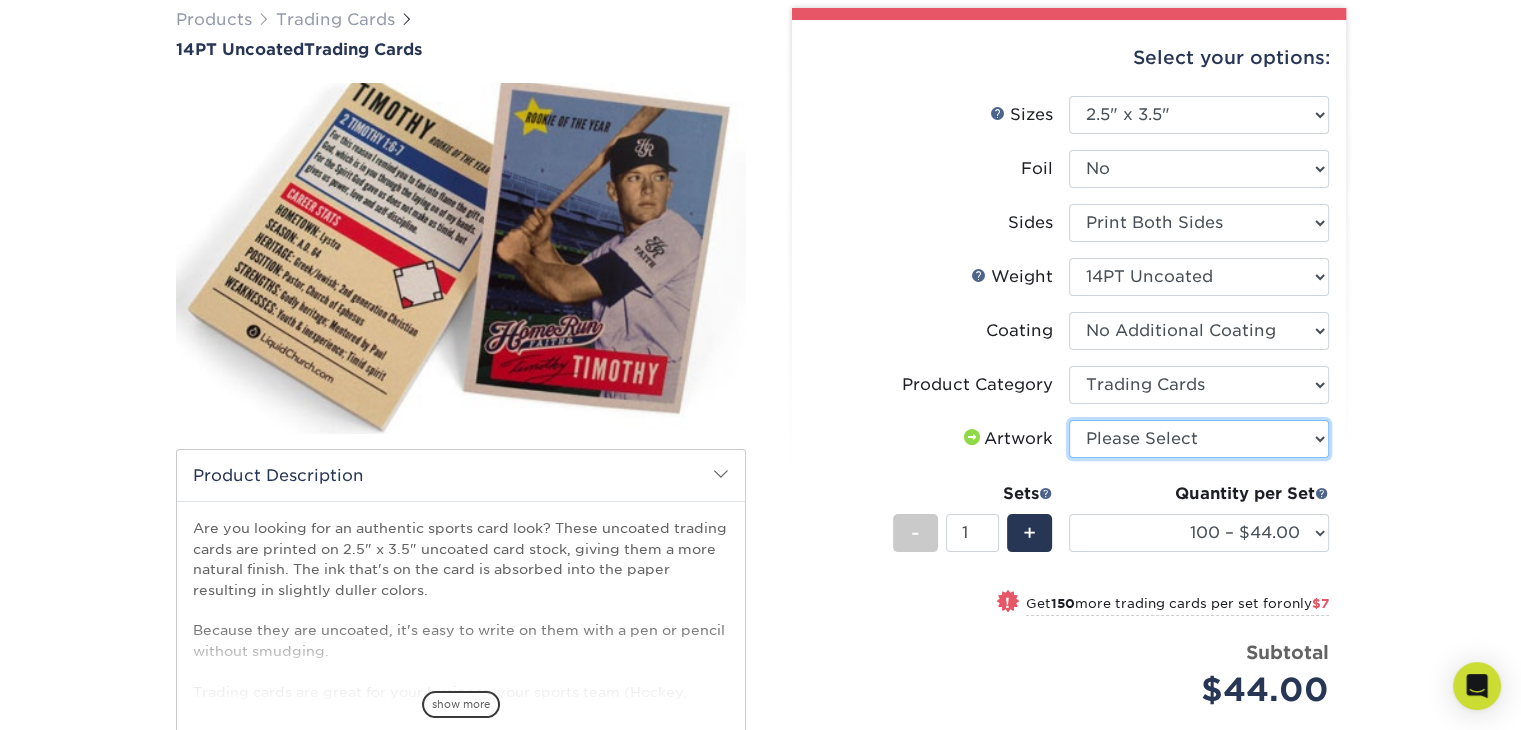 click on "Please Select I will upload files I need a design - $100" at bounding box center (1199, 439) 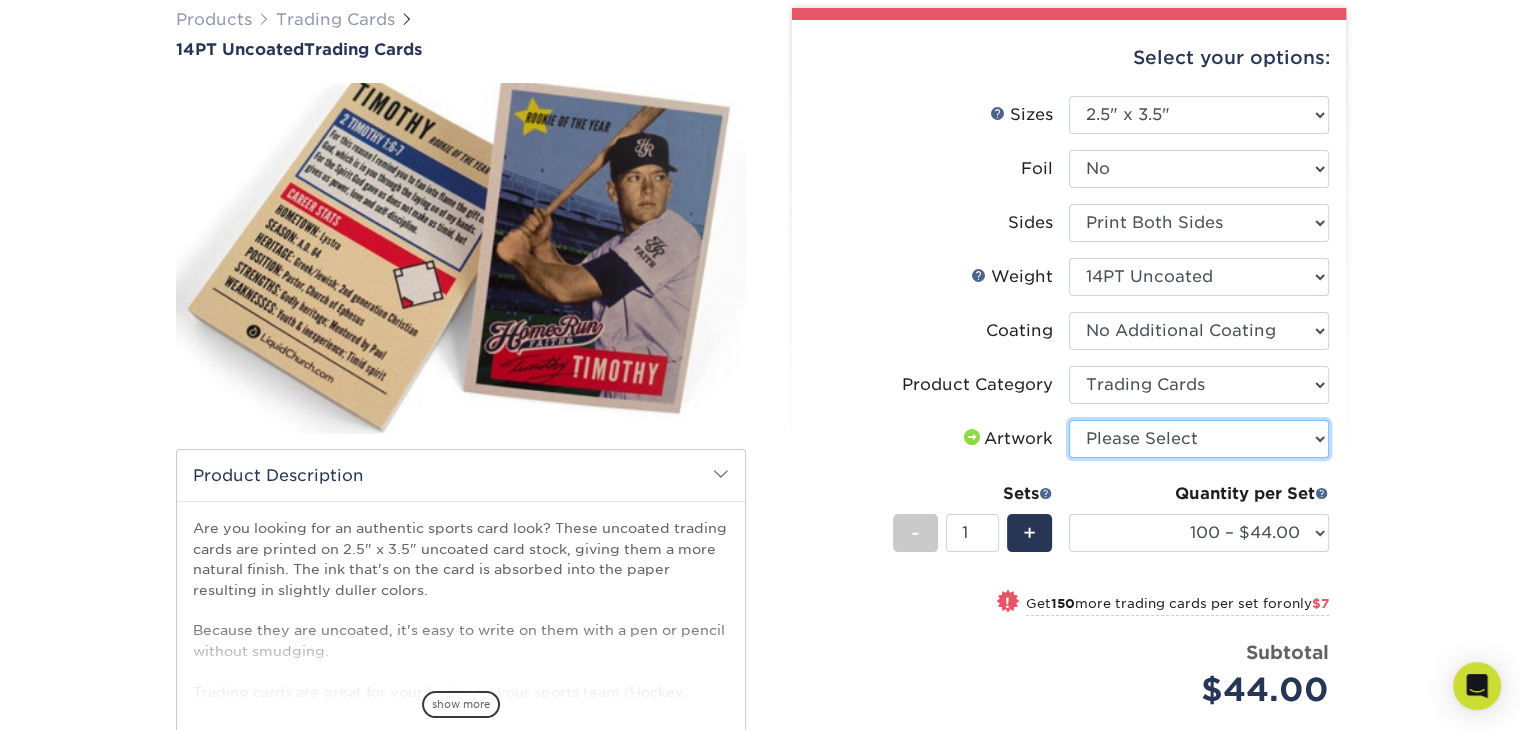 select on "upload" 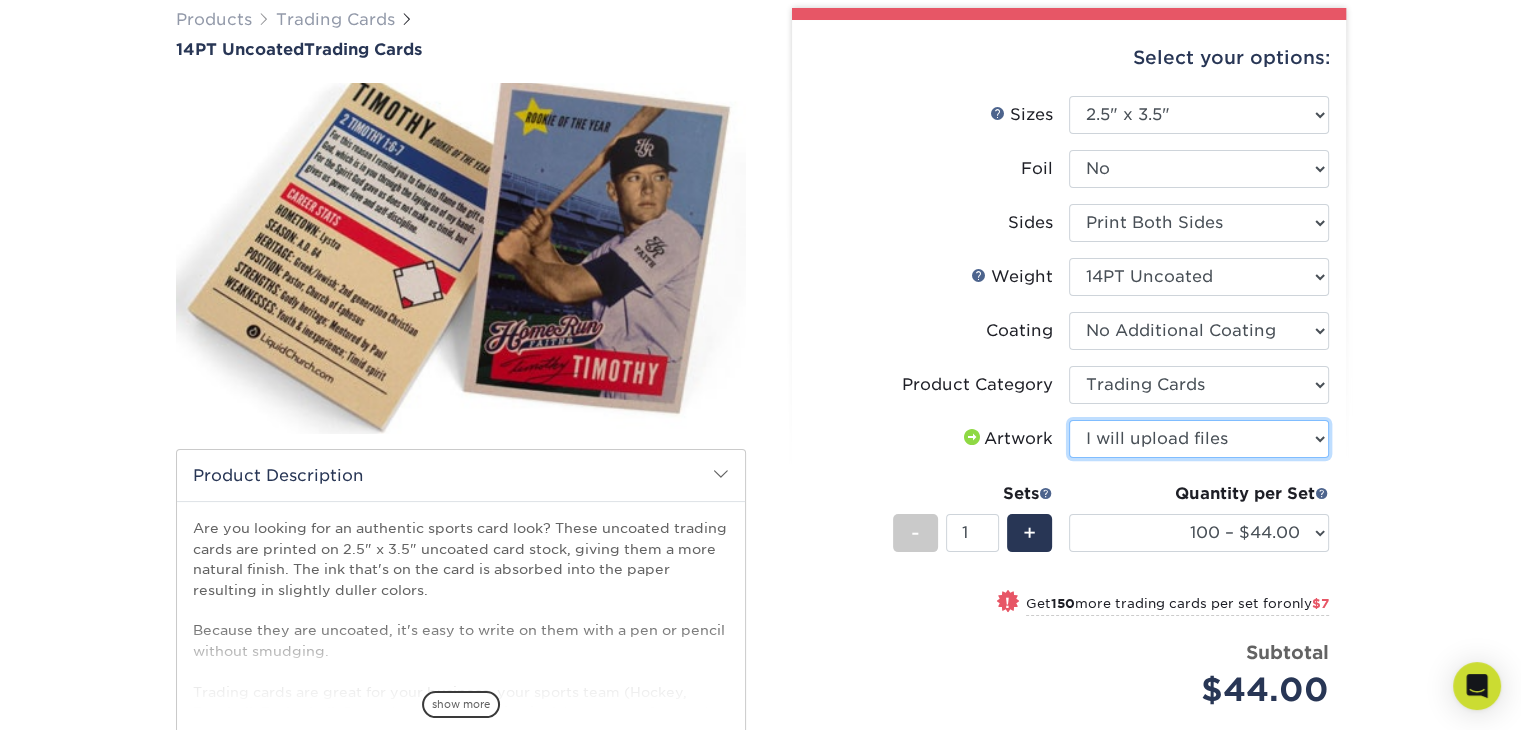click on "Please Select I will upload files I need a design - $100" at bounding box center [1199, 439] 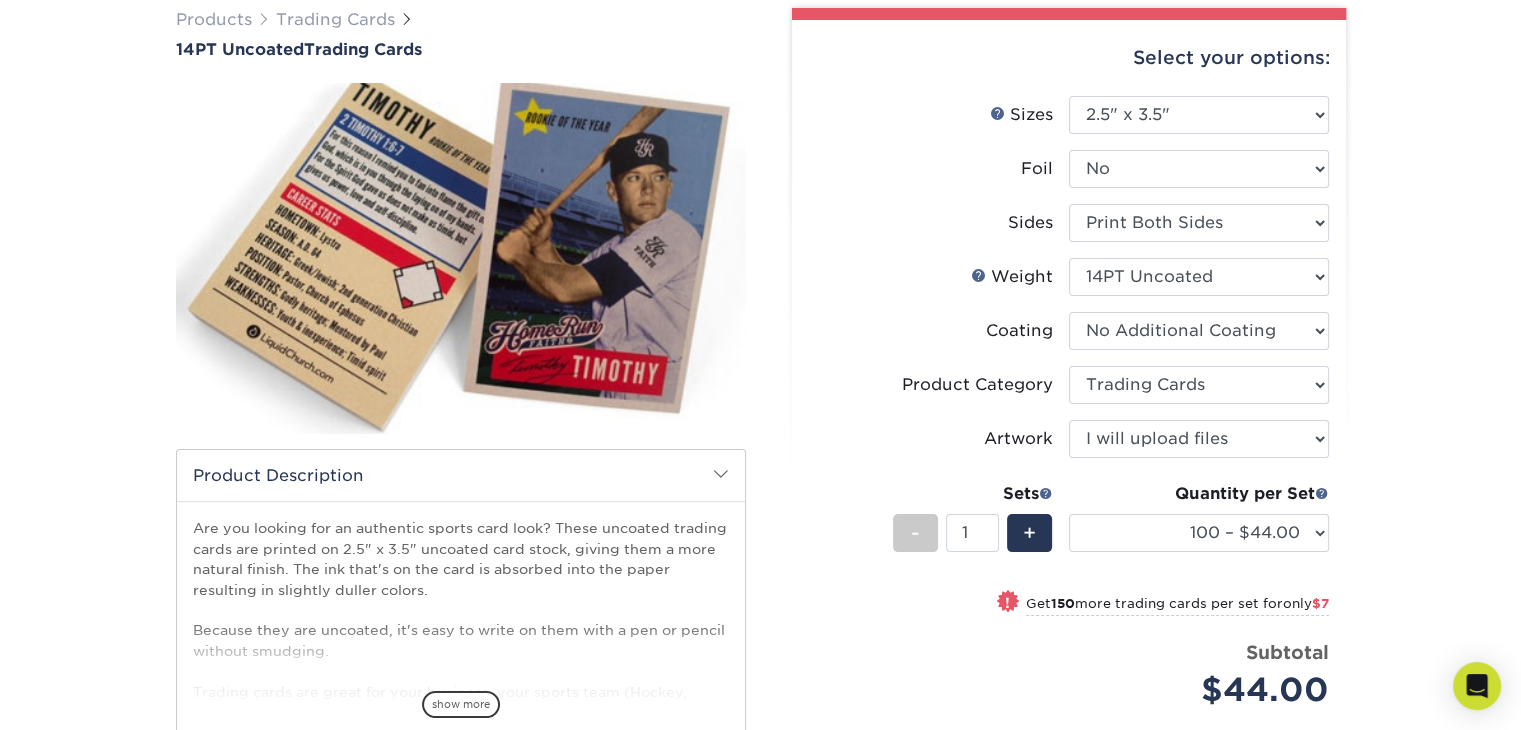 click on "Products
Trading Cards
14PT Uncoated  Trading Cards
show more Templates" at bounding box center (760, 489) 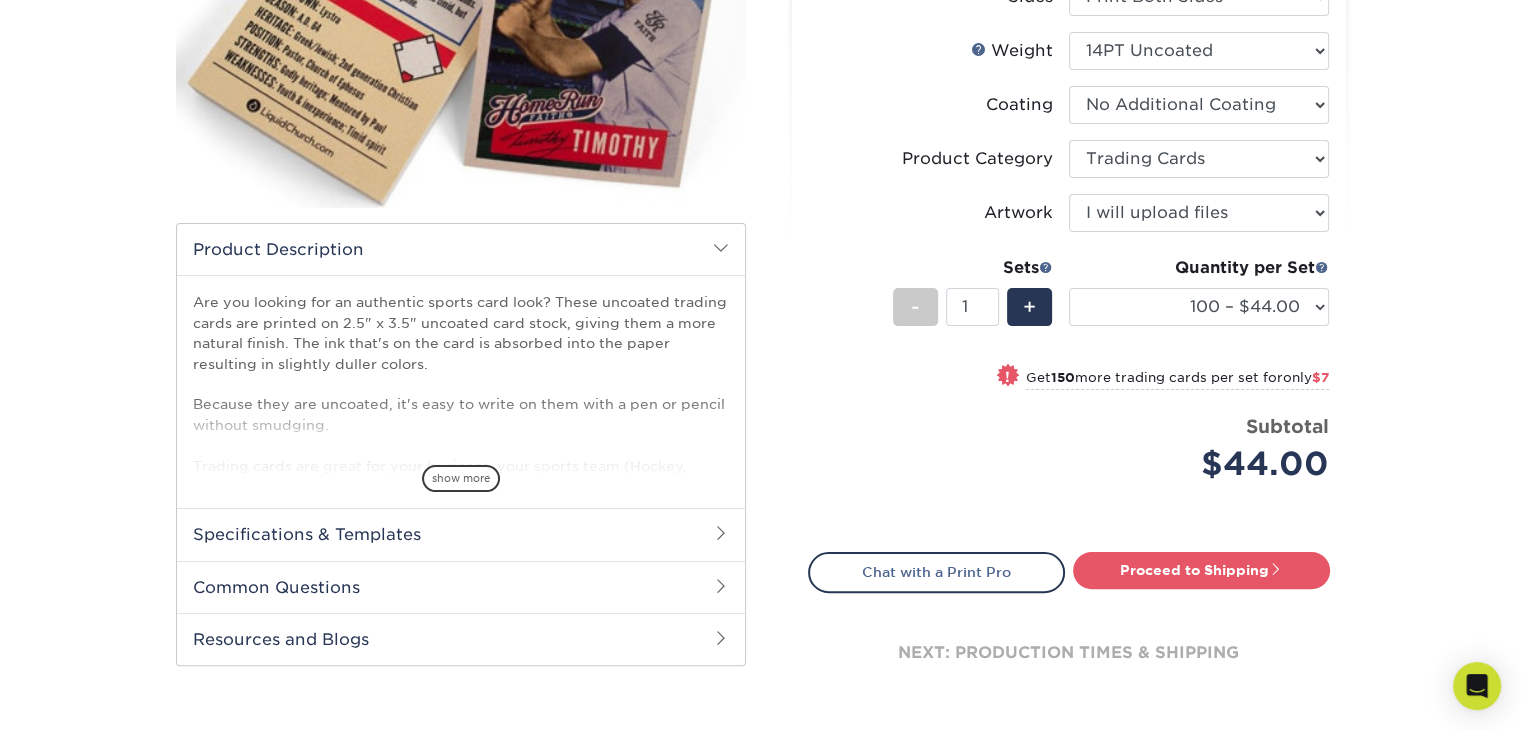 scroll, scrollTop: 390, scrollLeft: 0, axis: vertical 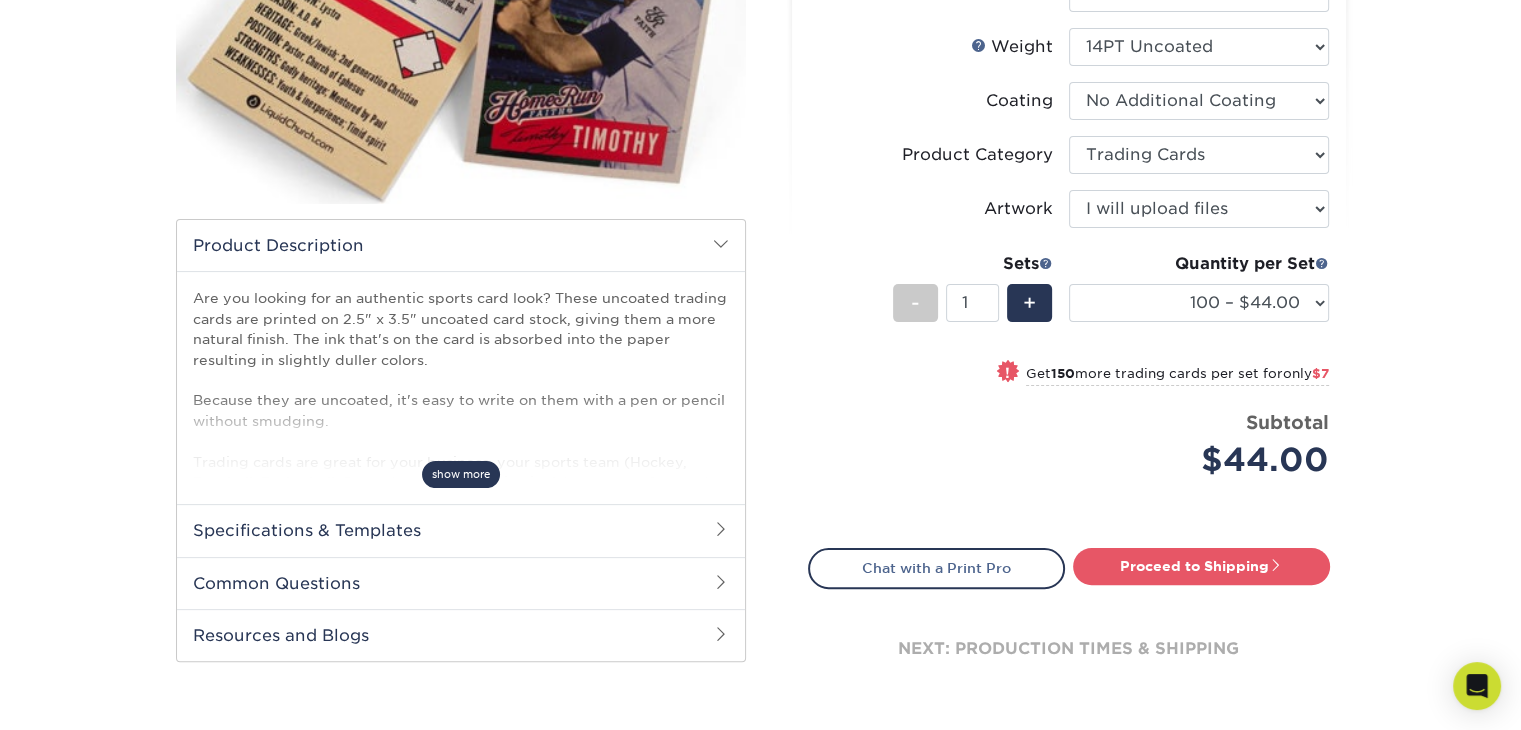 click on "show more" at bounding box center [461, 474] 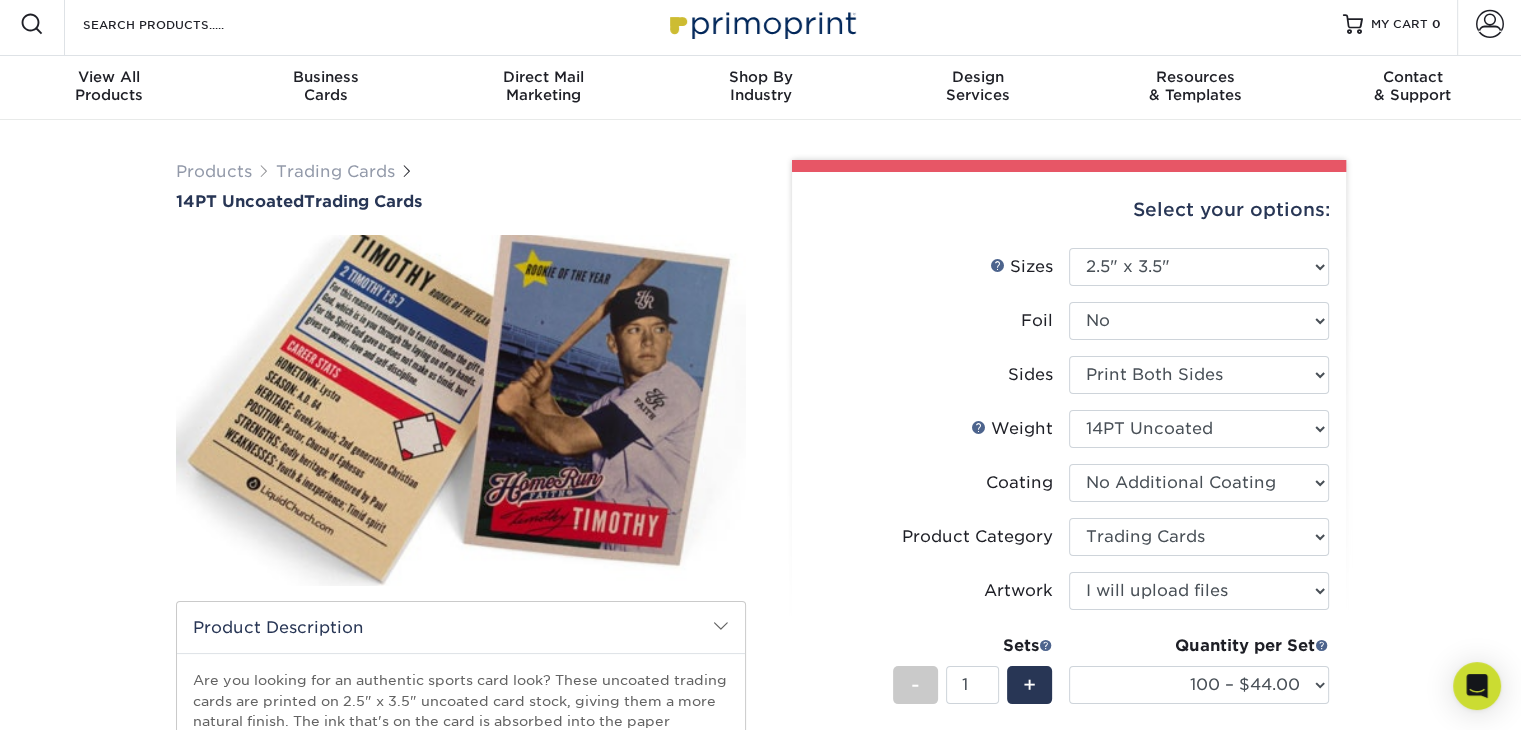 scroll, scrollTop: 0, scrollLeft: 0, axis: both 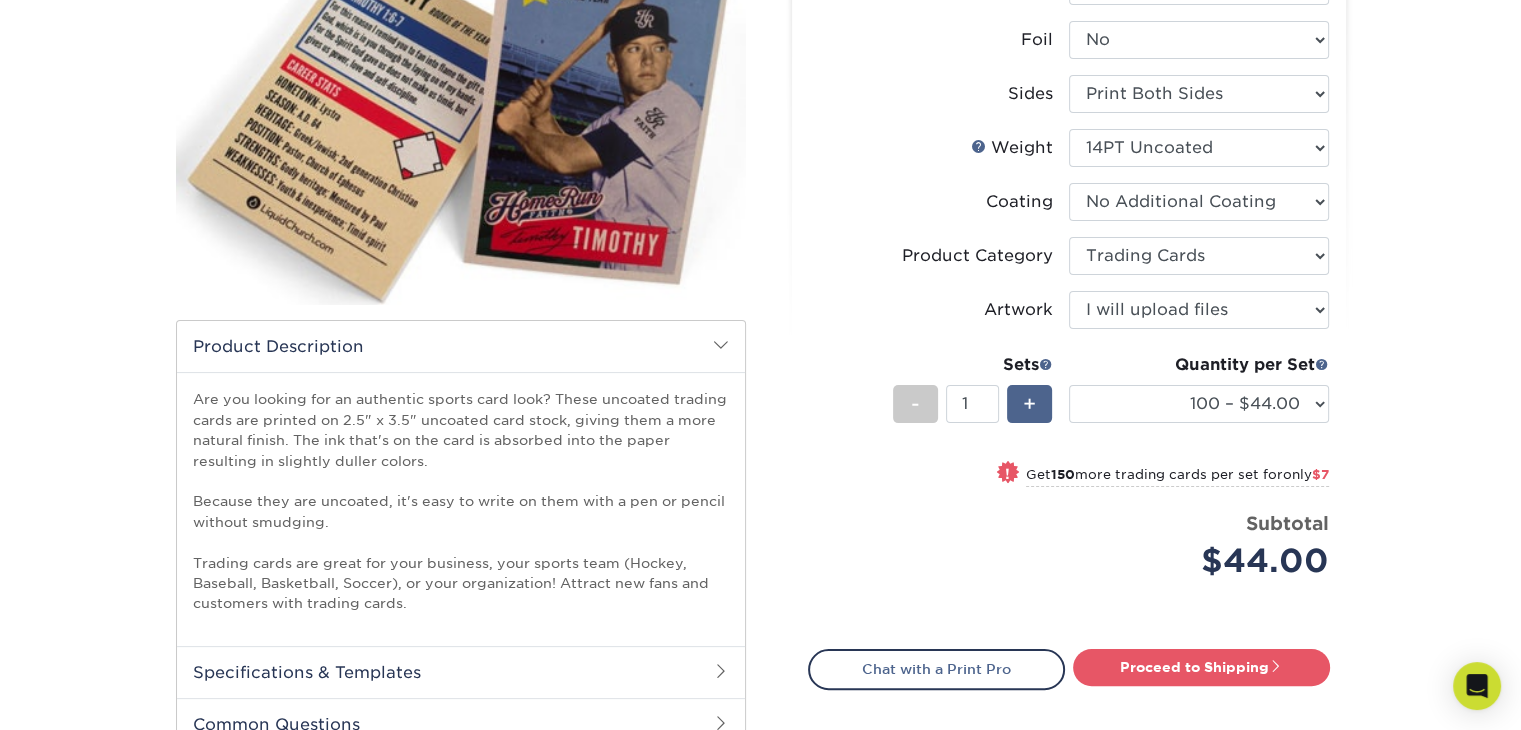 click on "+" at bounding box center [1029, 404] 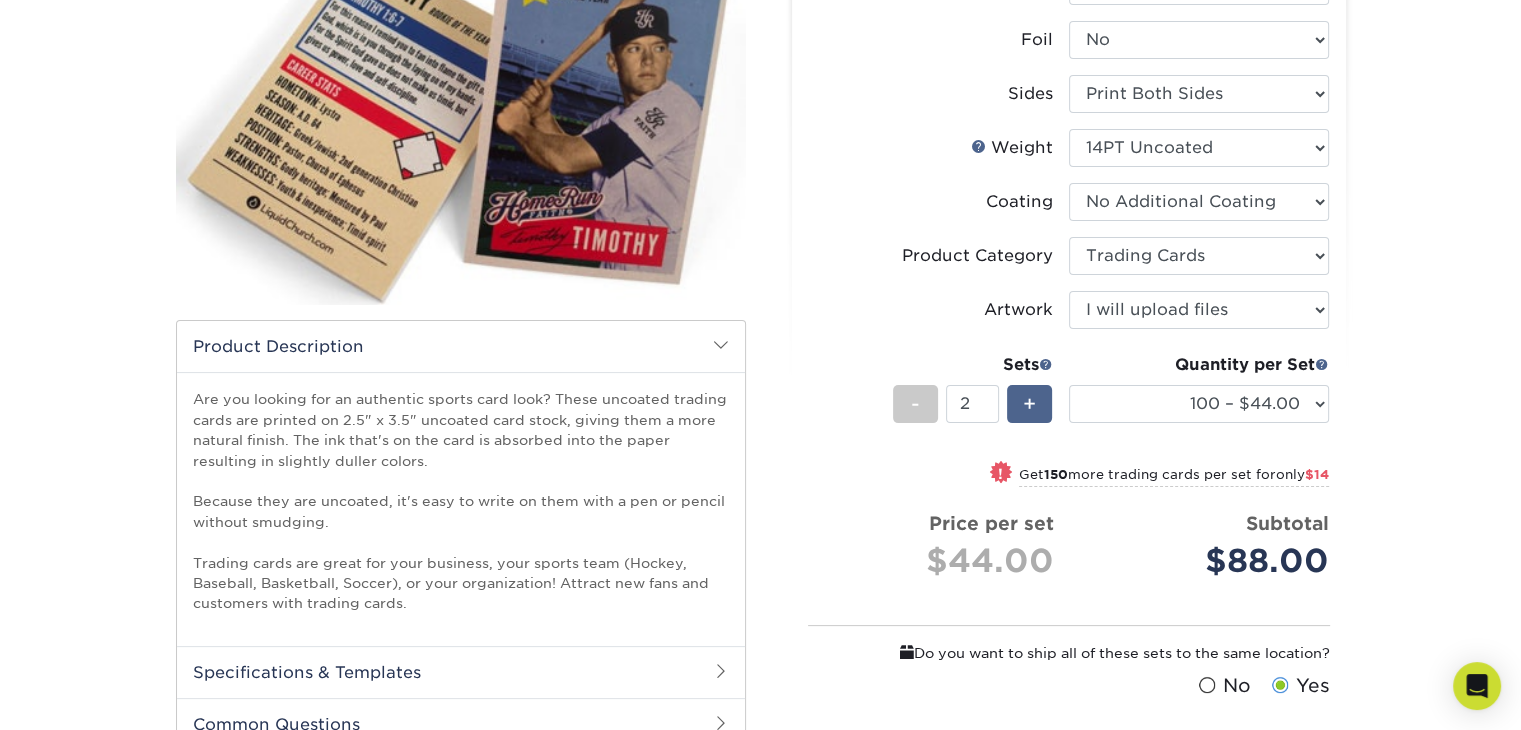 click on "+" at bounding box center [1029, 404] 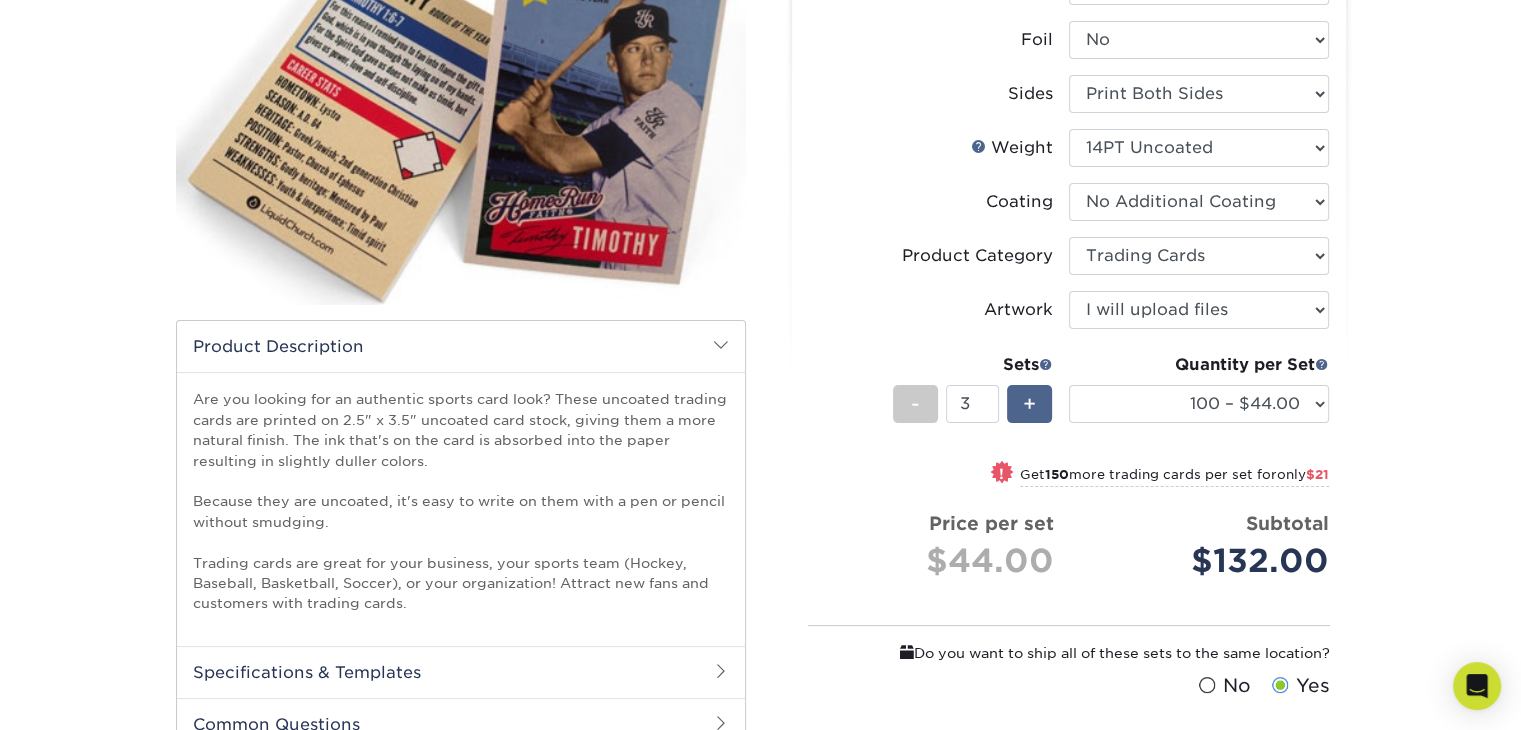 click on "+" at bounding box center (1029, 404) 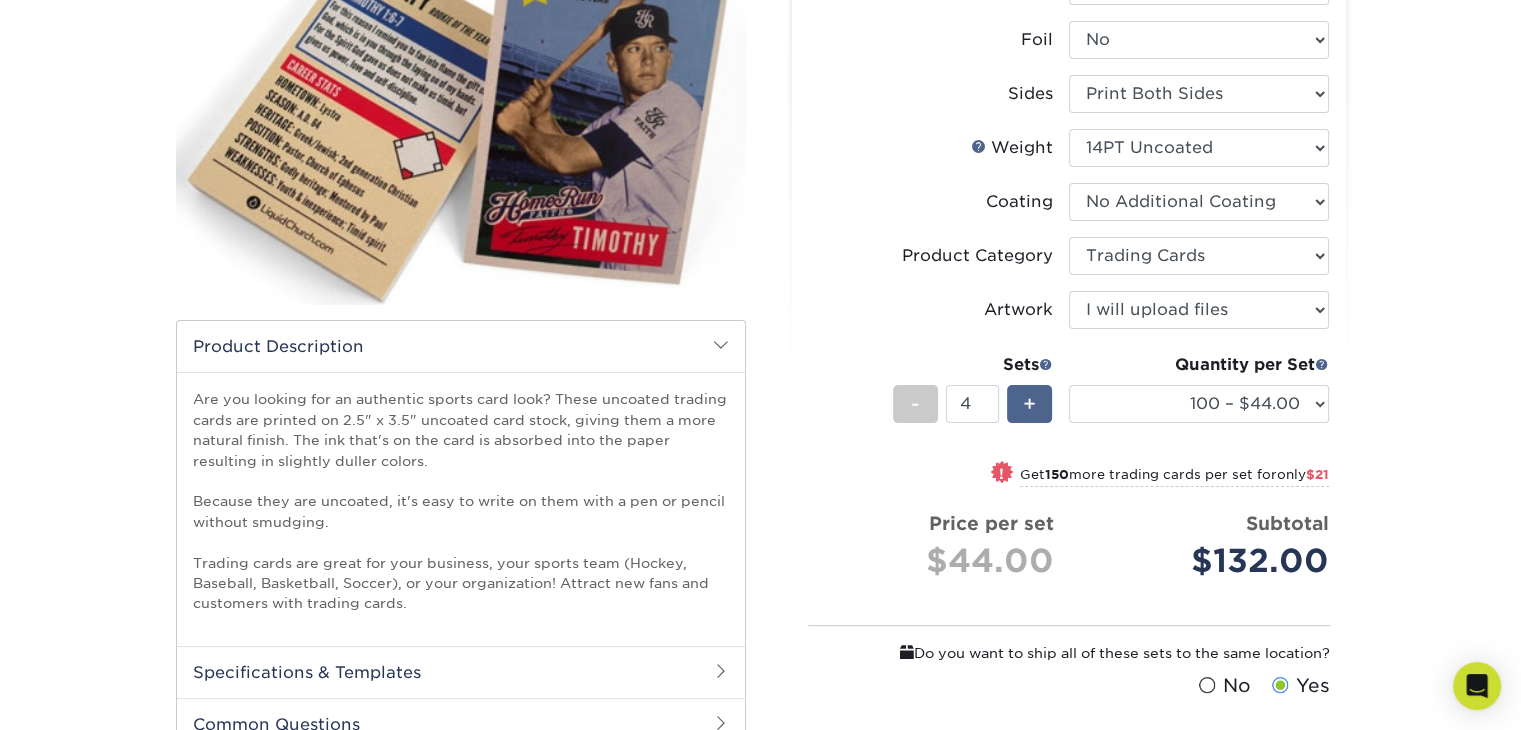 click on "+" at bounding box center [1029, 404] 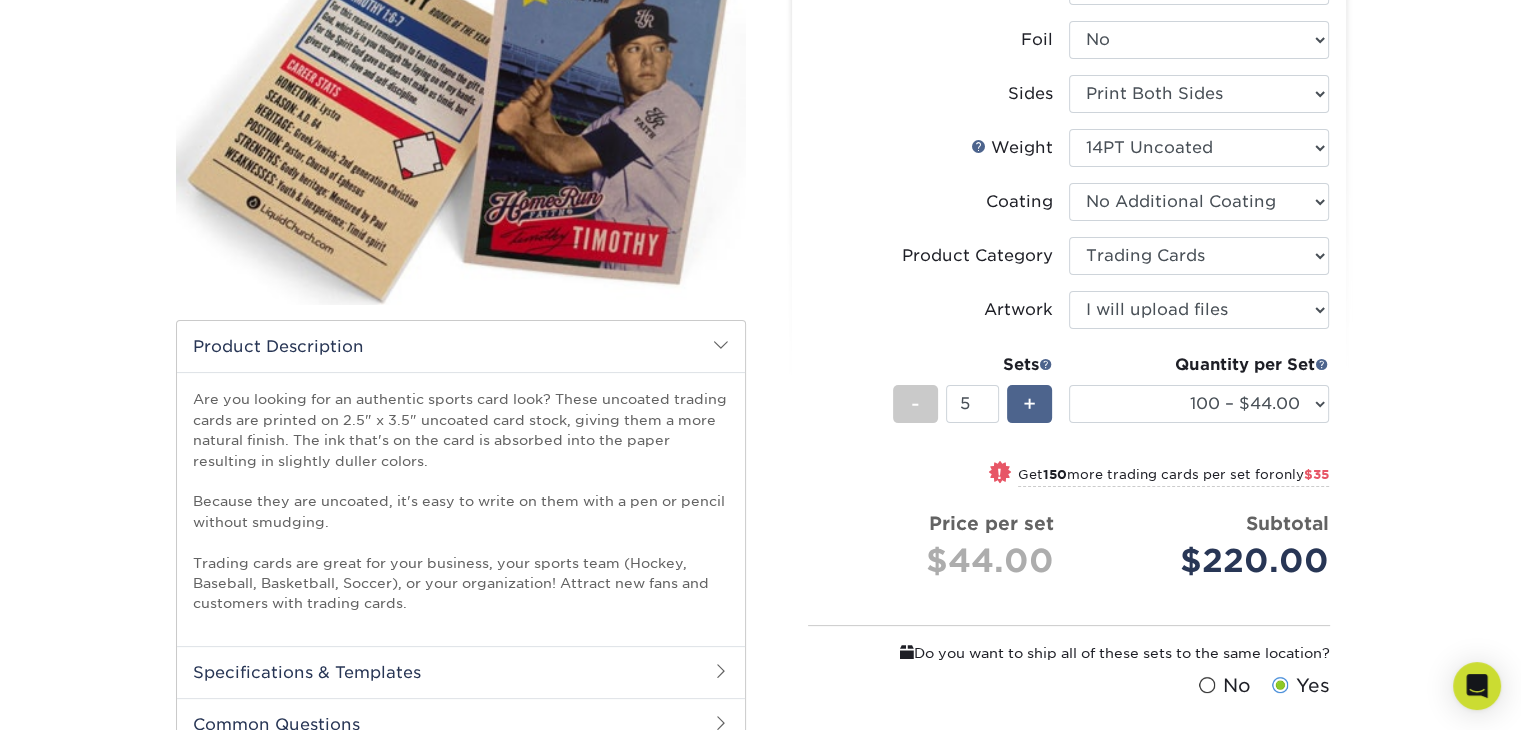 click on "+" at bounding box center [1029, 404] 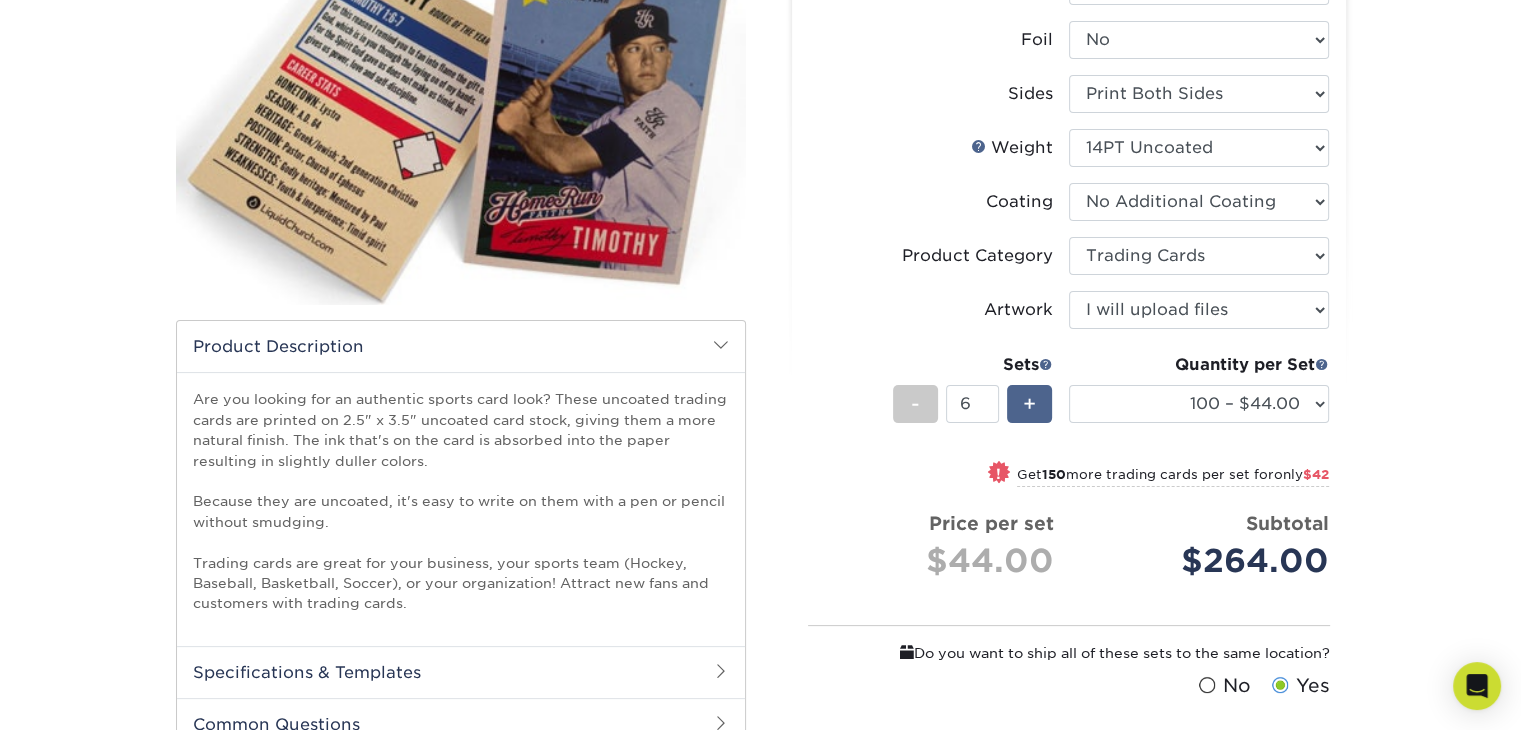click on "+" at bounding box center [1029, 404] 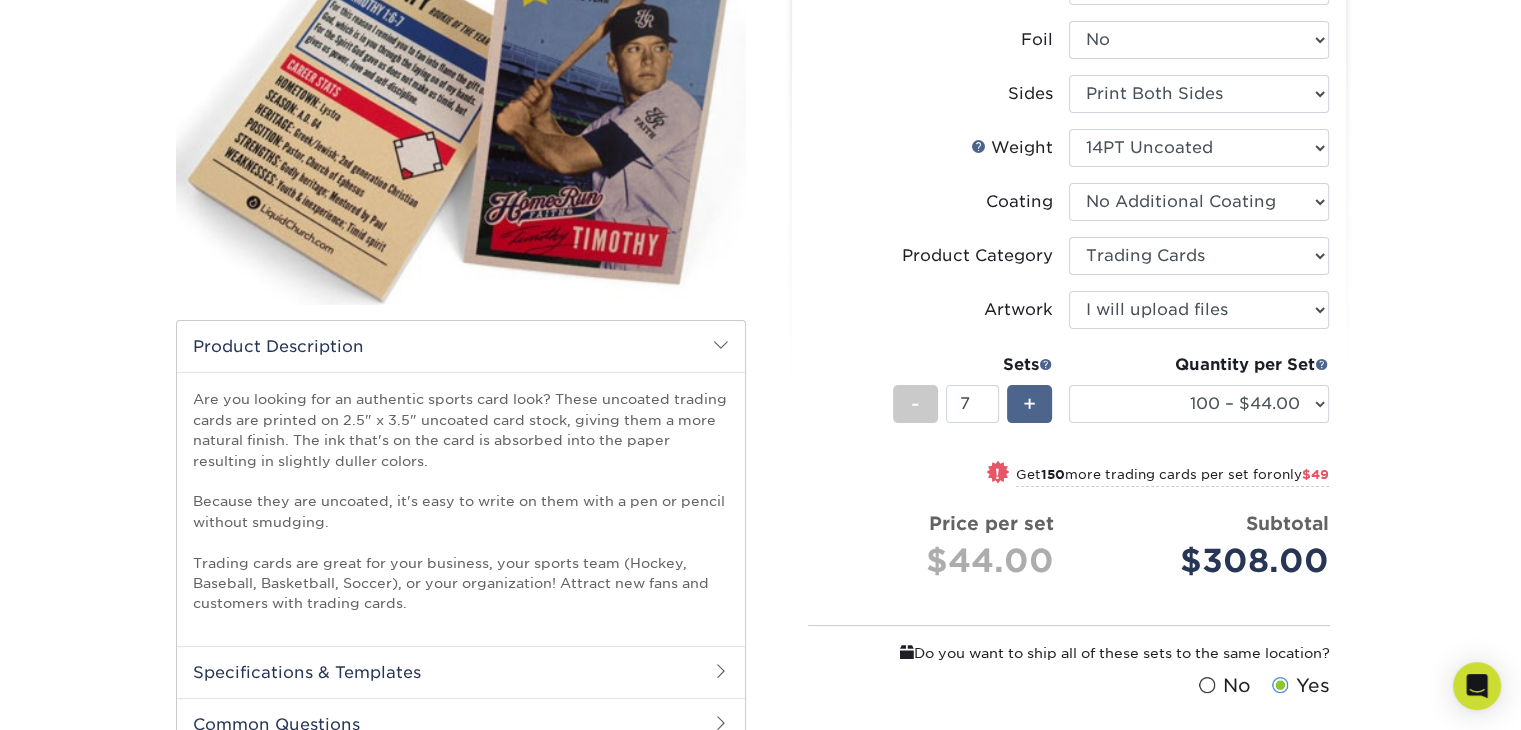 click on "+" at bounding box center [1029, 404] 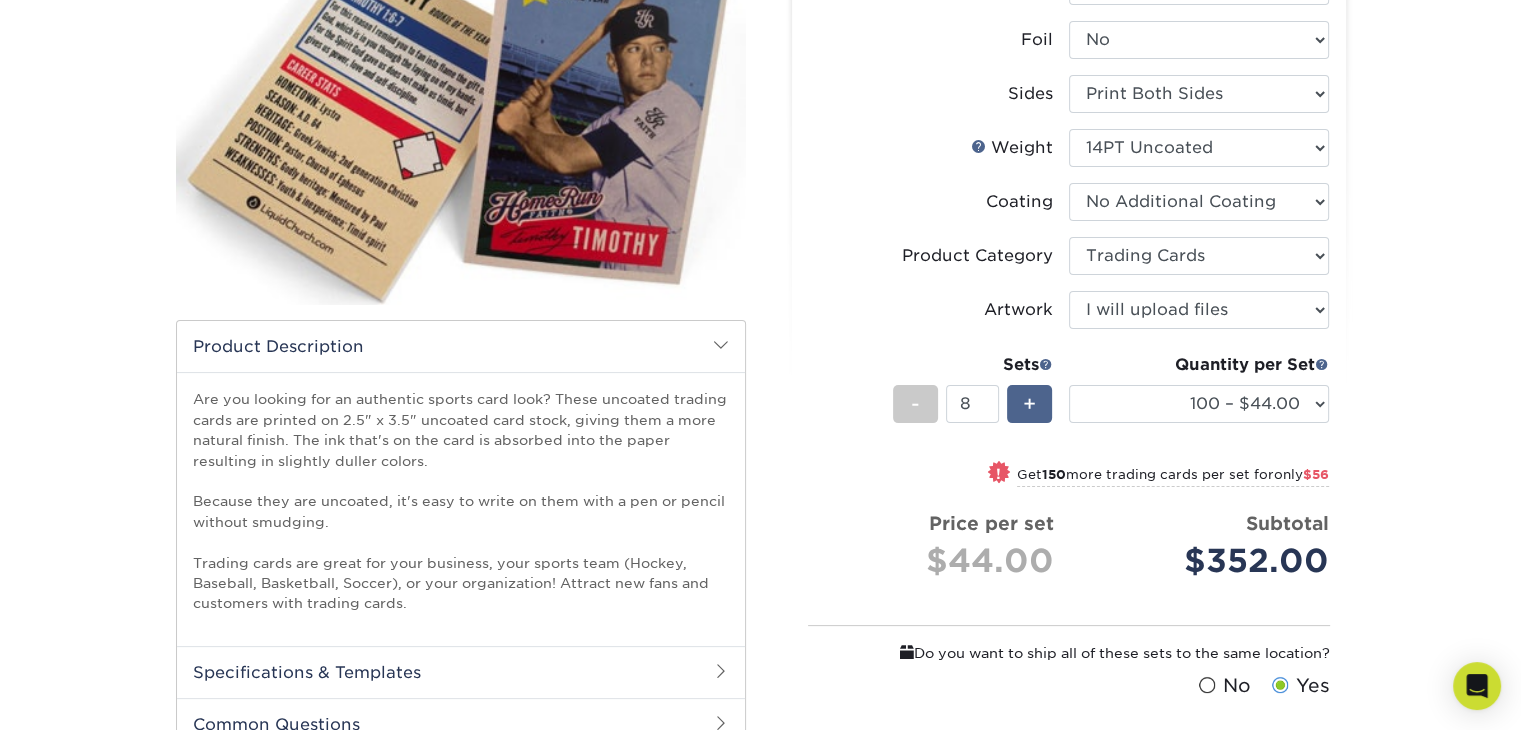 click on "+" at bounding box center (1029, 404) 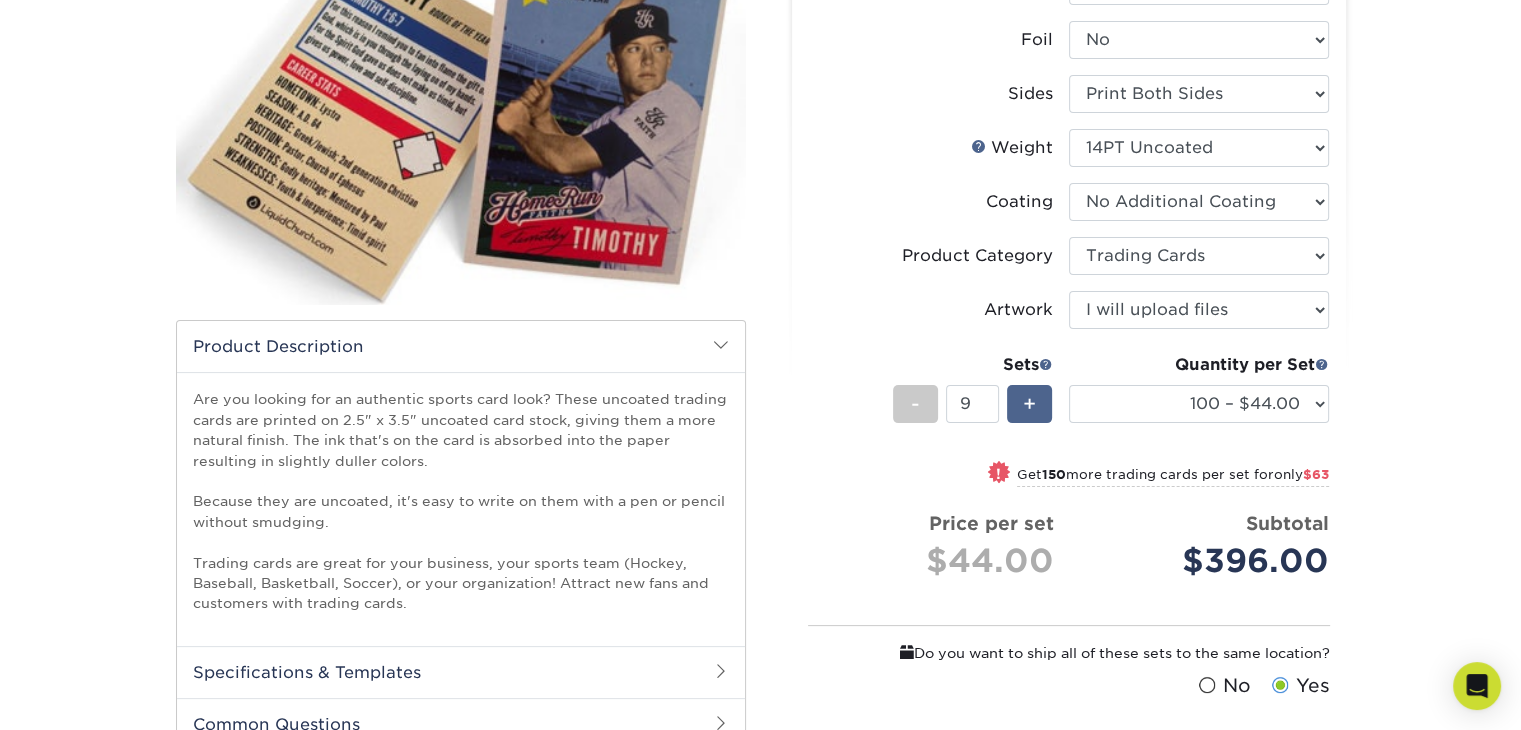 click on "+" at bounding box center [1029, 404] 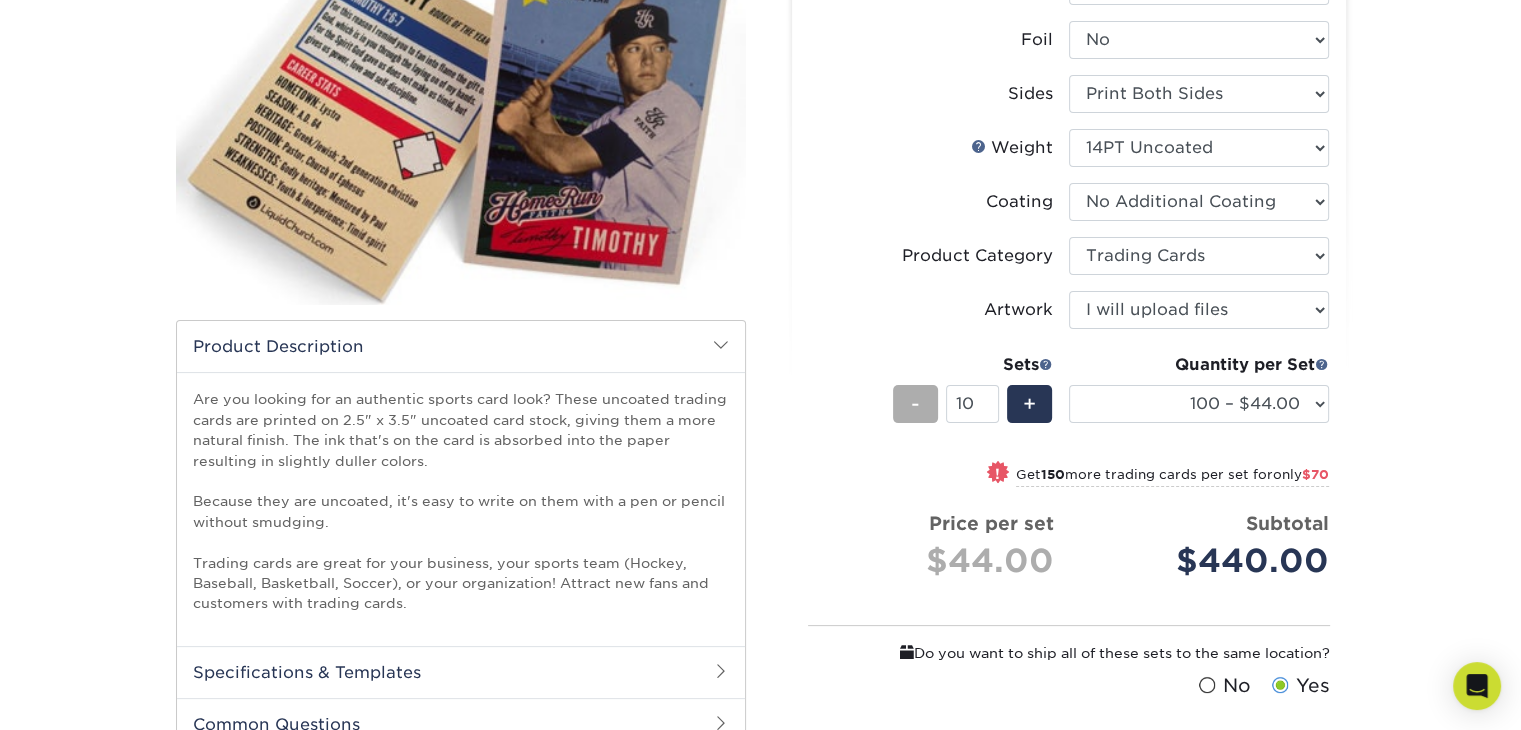 click on "-" at bounding box center [915, 404] 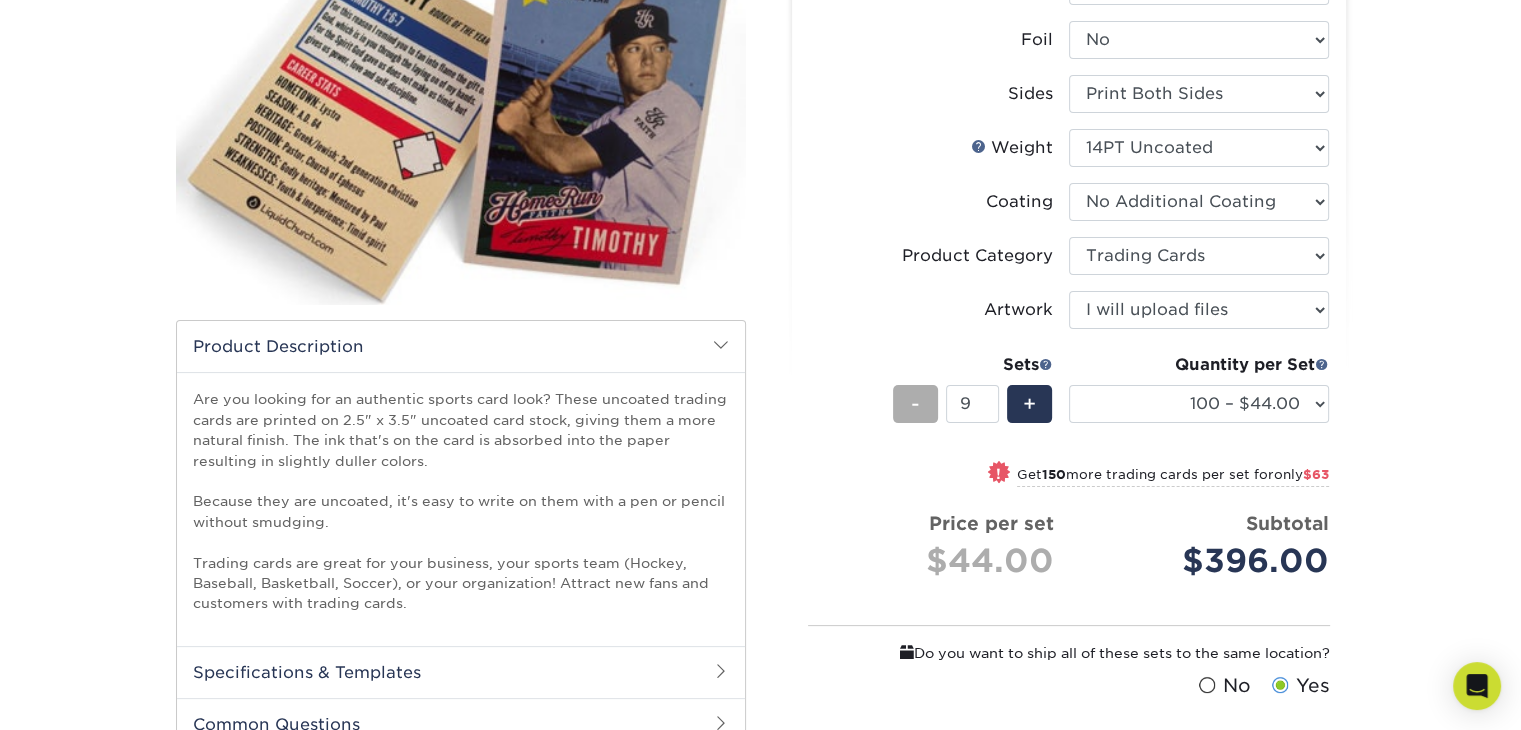 click on "-" at bounding box center [915, 404] 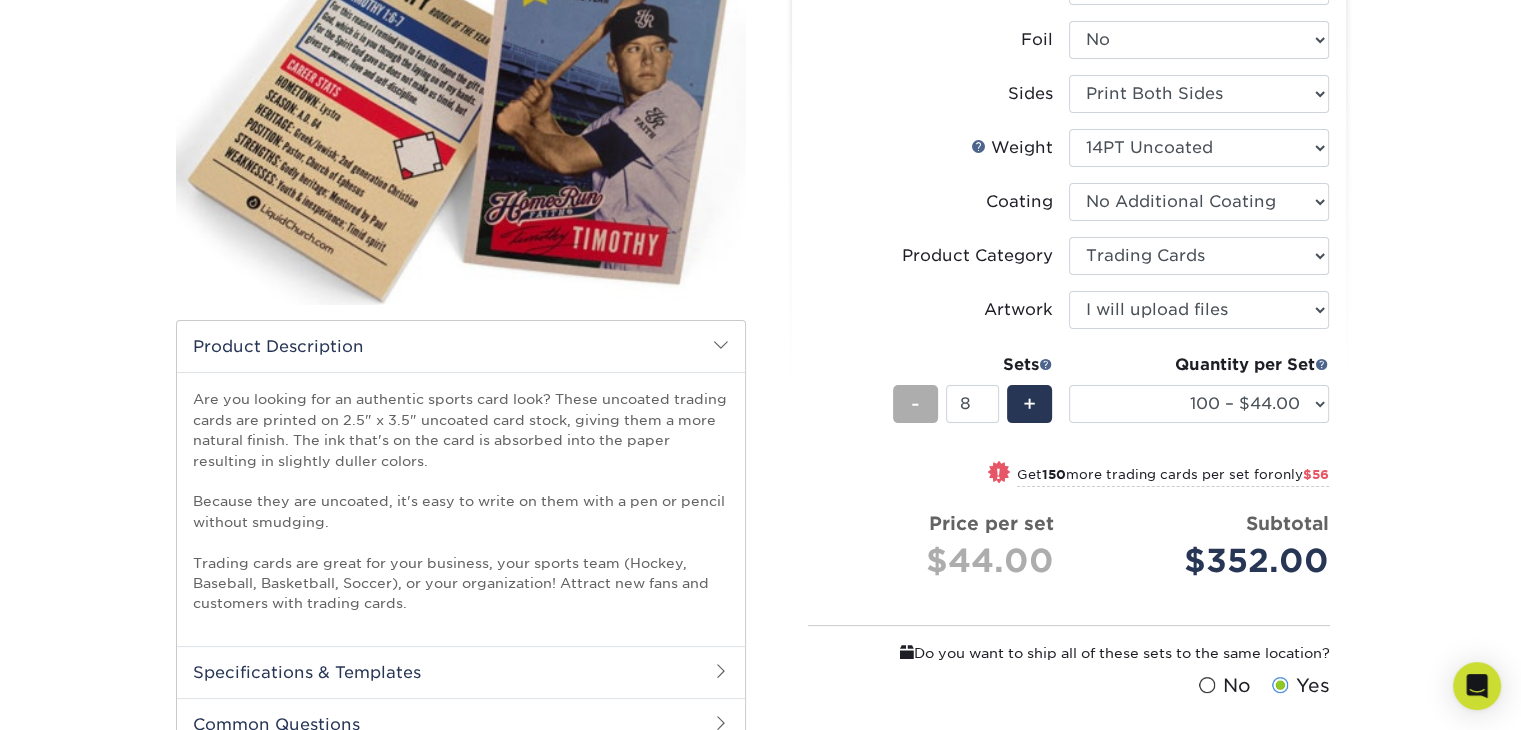 click on "-" at bounding box center (915, 404) 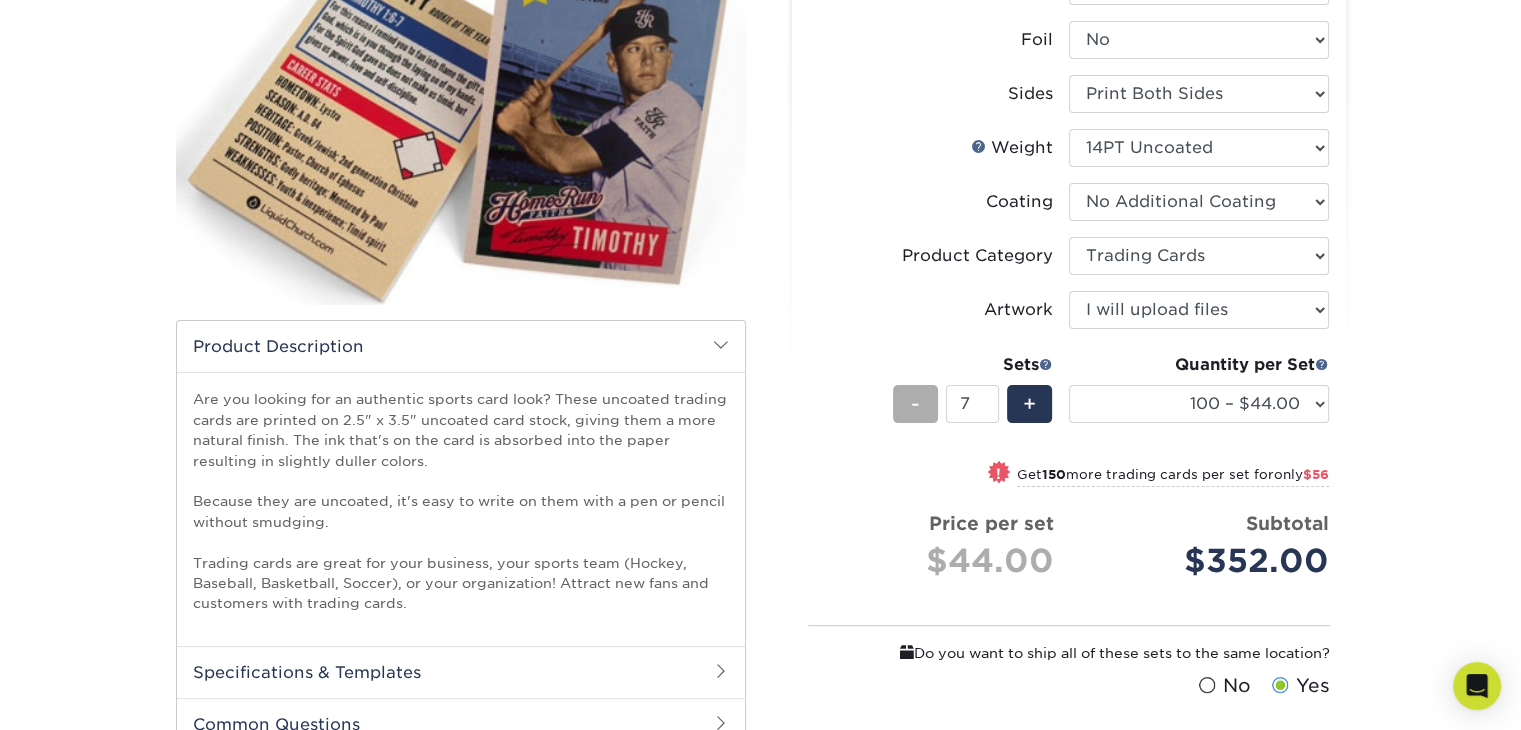 click on "-" at bounding box center (915, 404) 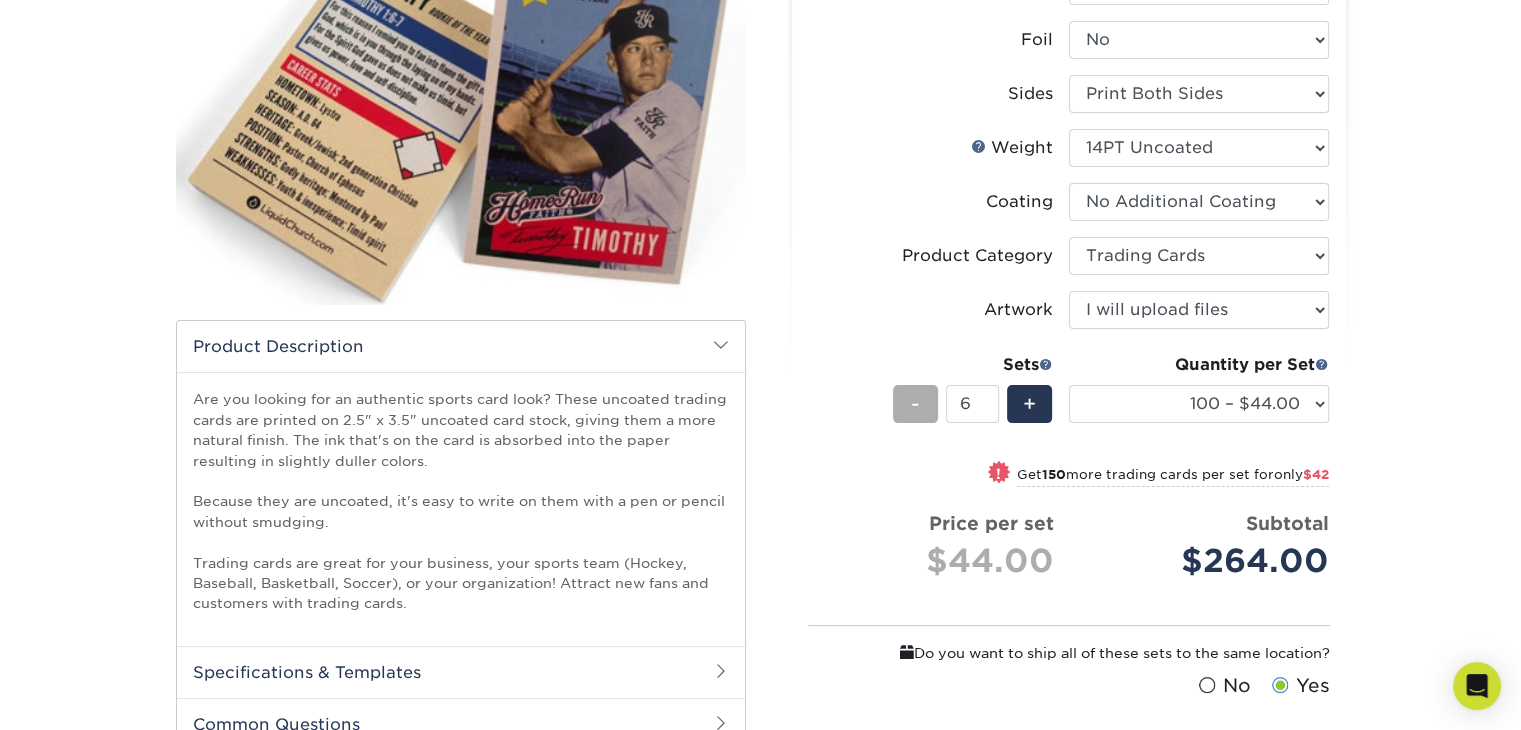 click on "-" at bounding box center [915, 404] 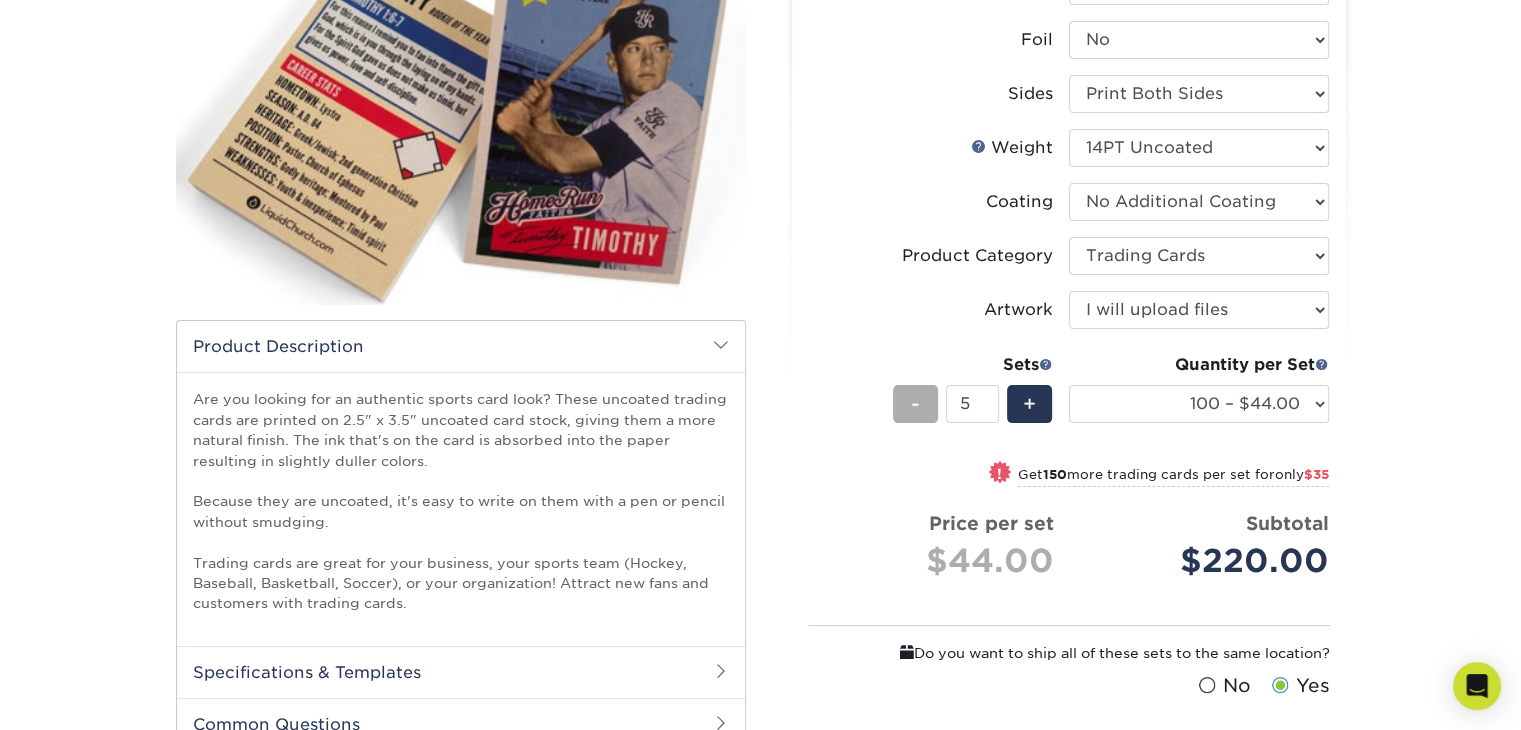 click on "-" at bounding box center (915, 404) 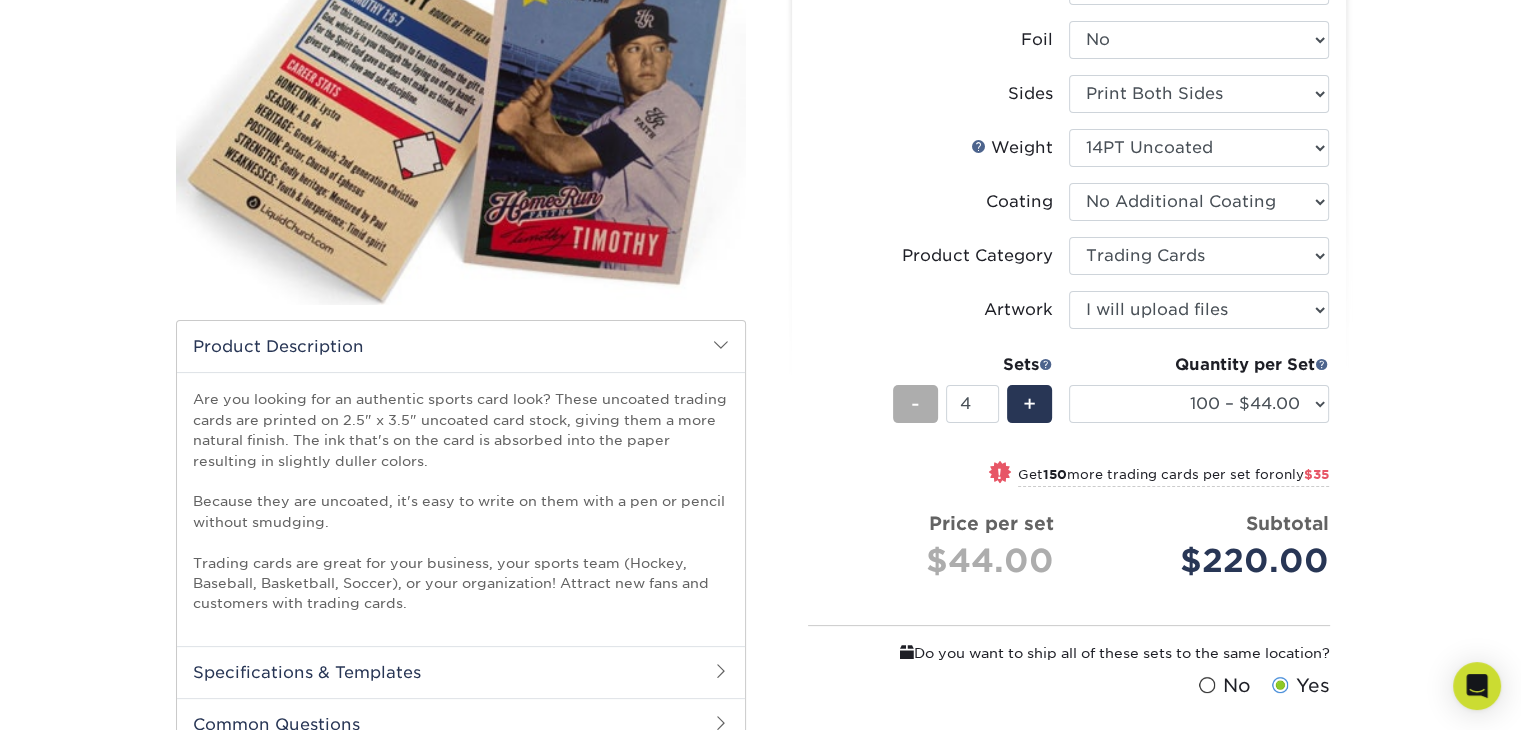 click on "-" at bounding box center (915, 404) 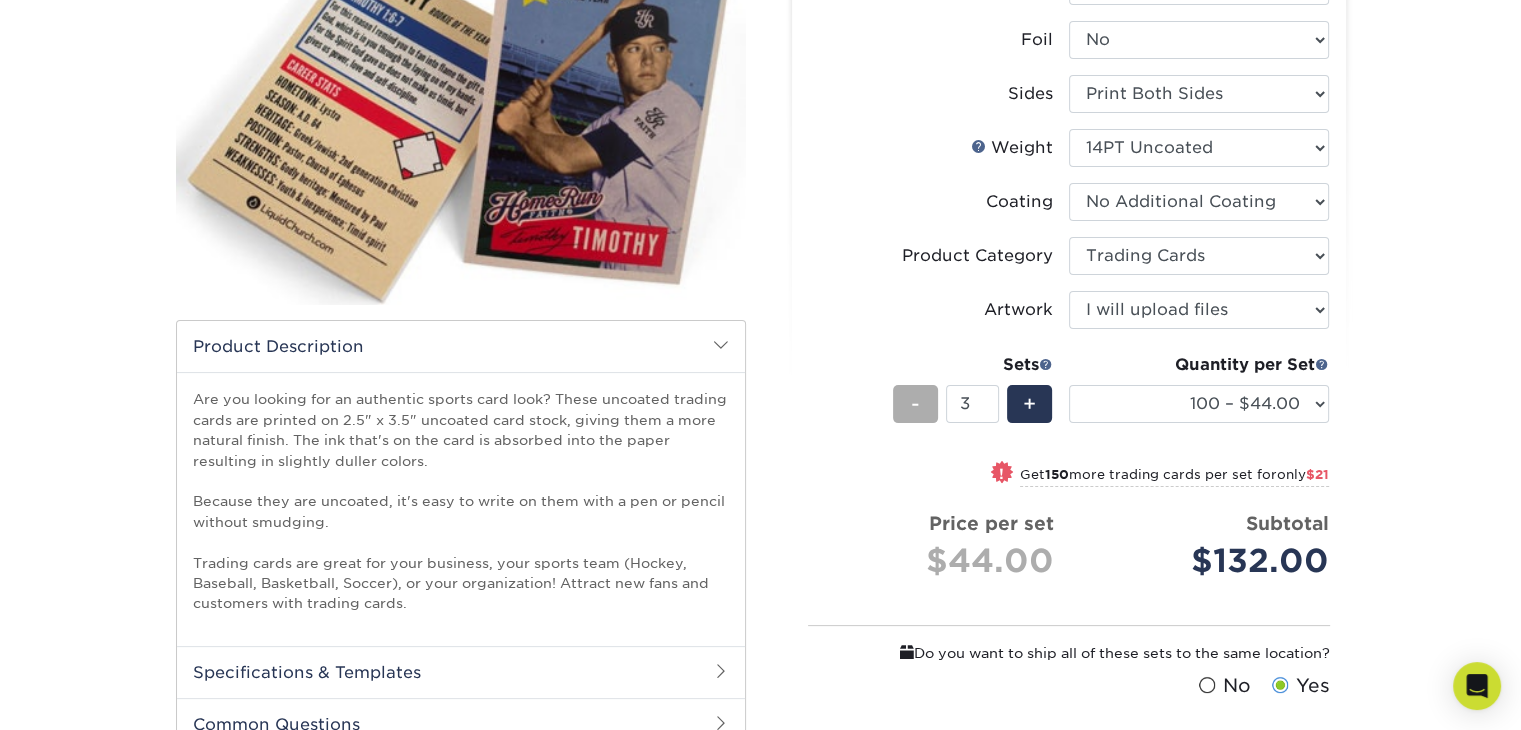 click on "-" at bounding box center [915, 404] 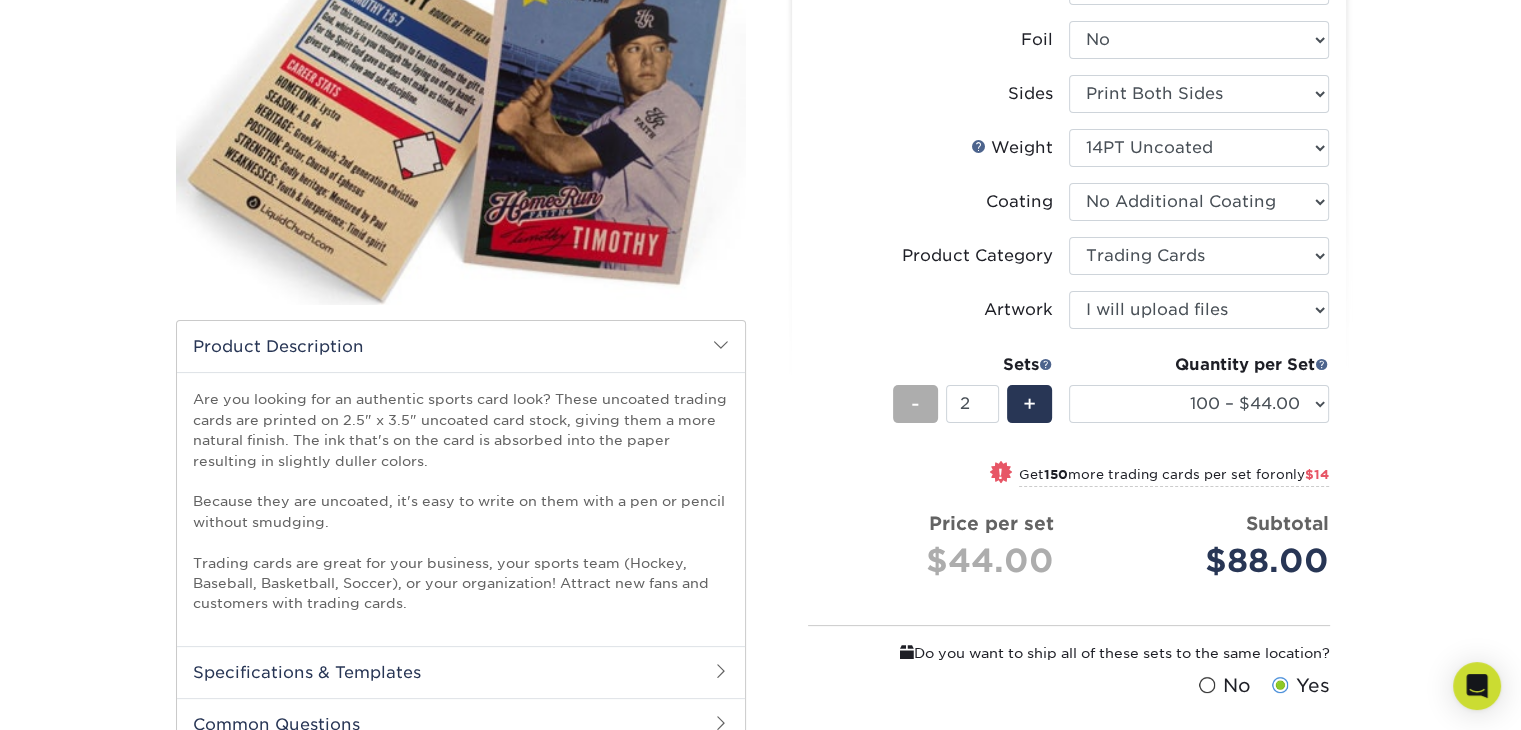 click on "-" at bounding box center [915, 404] 